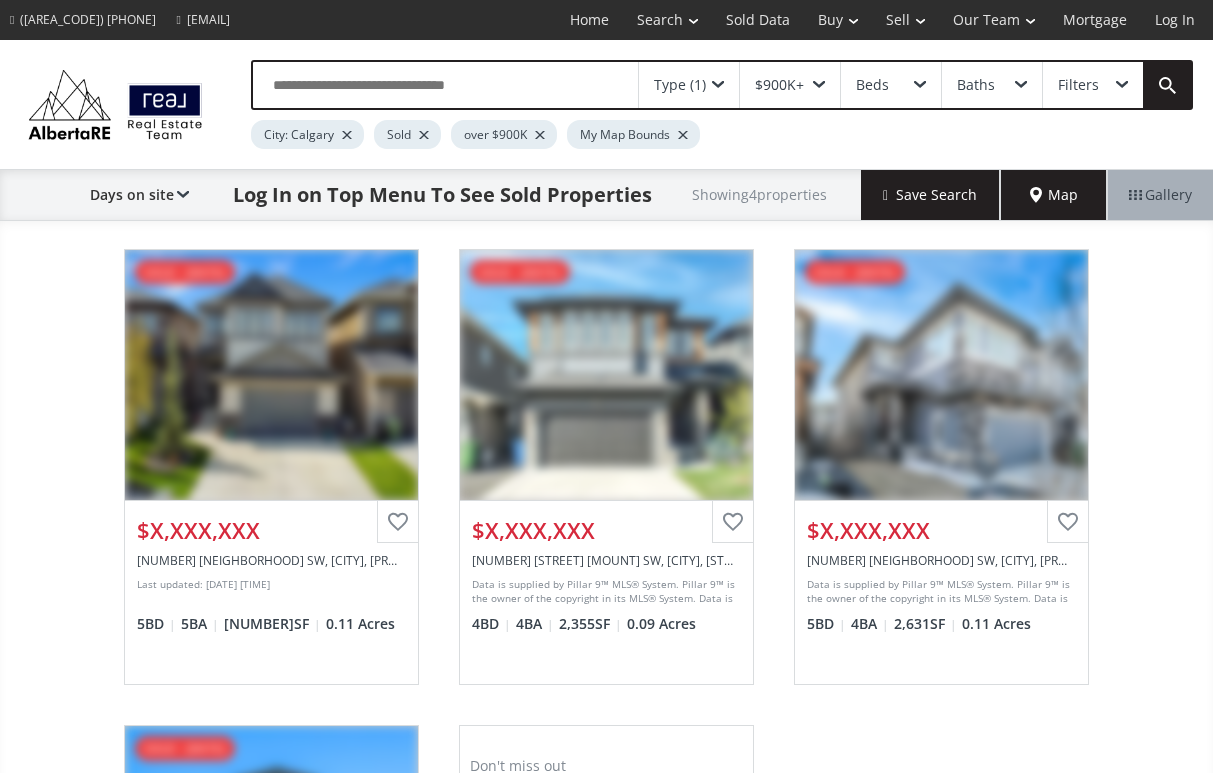 scroll, scrollTop: 0, scrollLeft: 0, axis: both 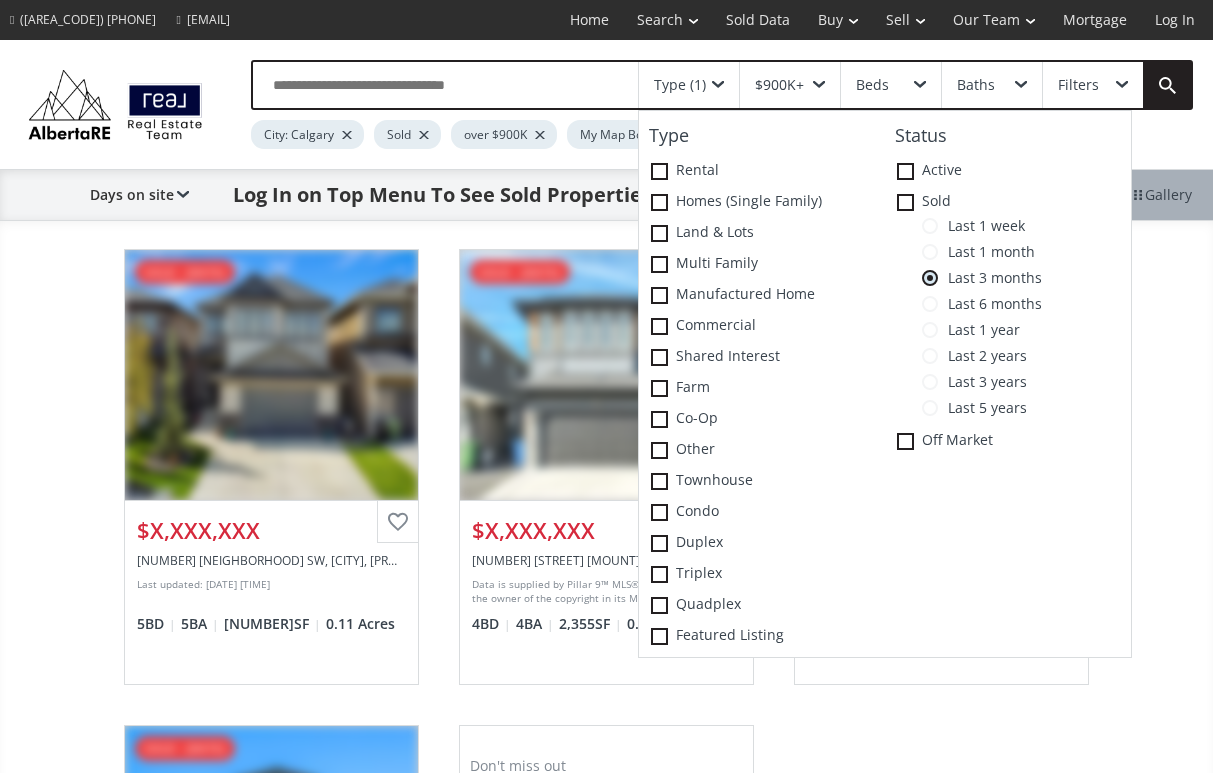 click at bounding box center (659, 171) 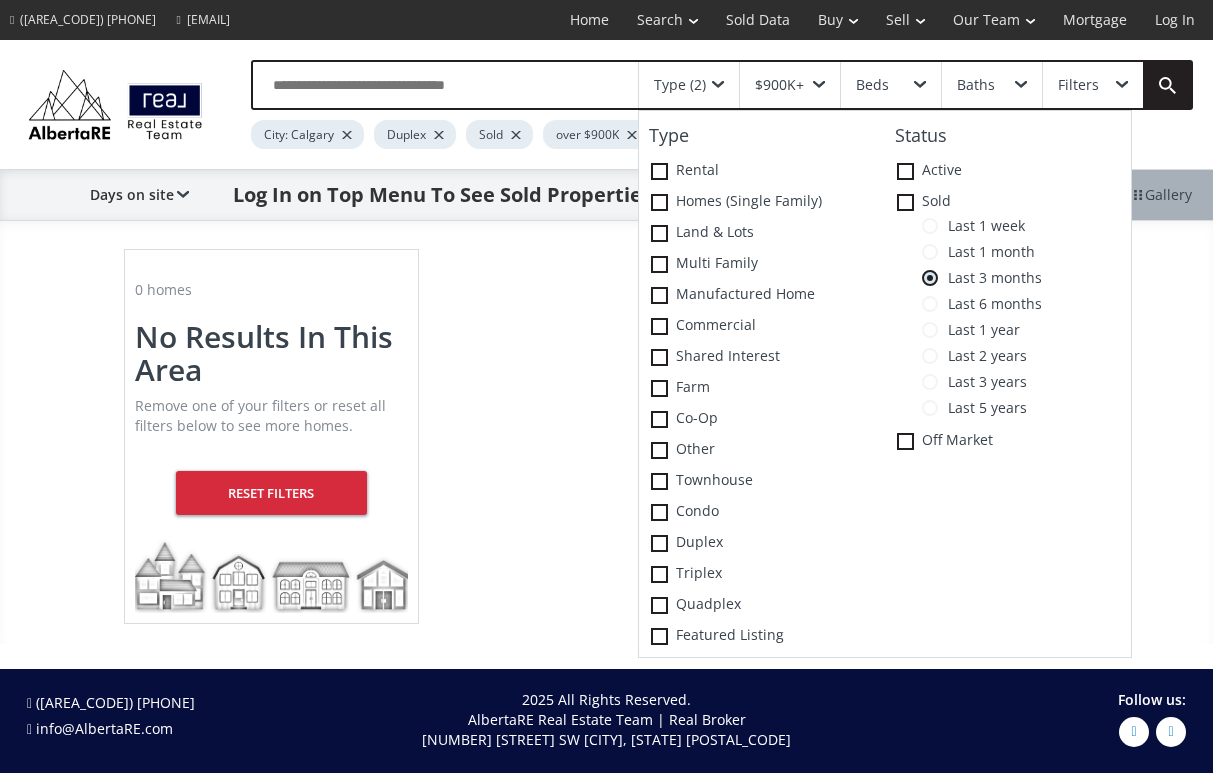 click on "0 homes No Results In This Area Remove one of your filters or reset all filters below to see more homes. Reset Filters" at bounding box center [606, 436] 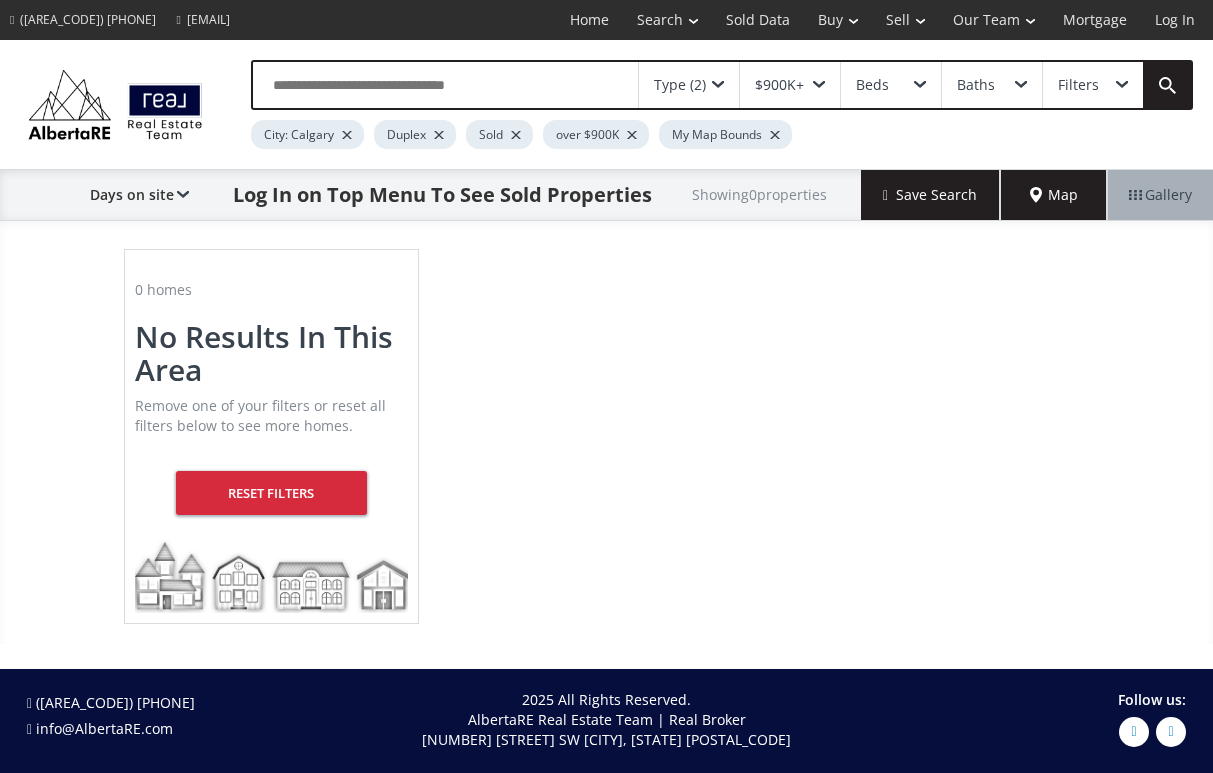 click at bounding box center (718, 85) 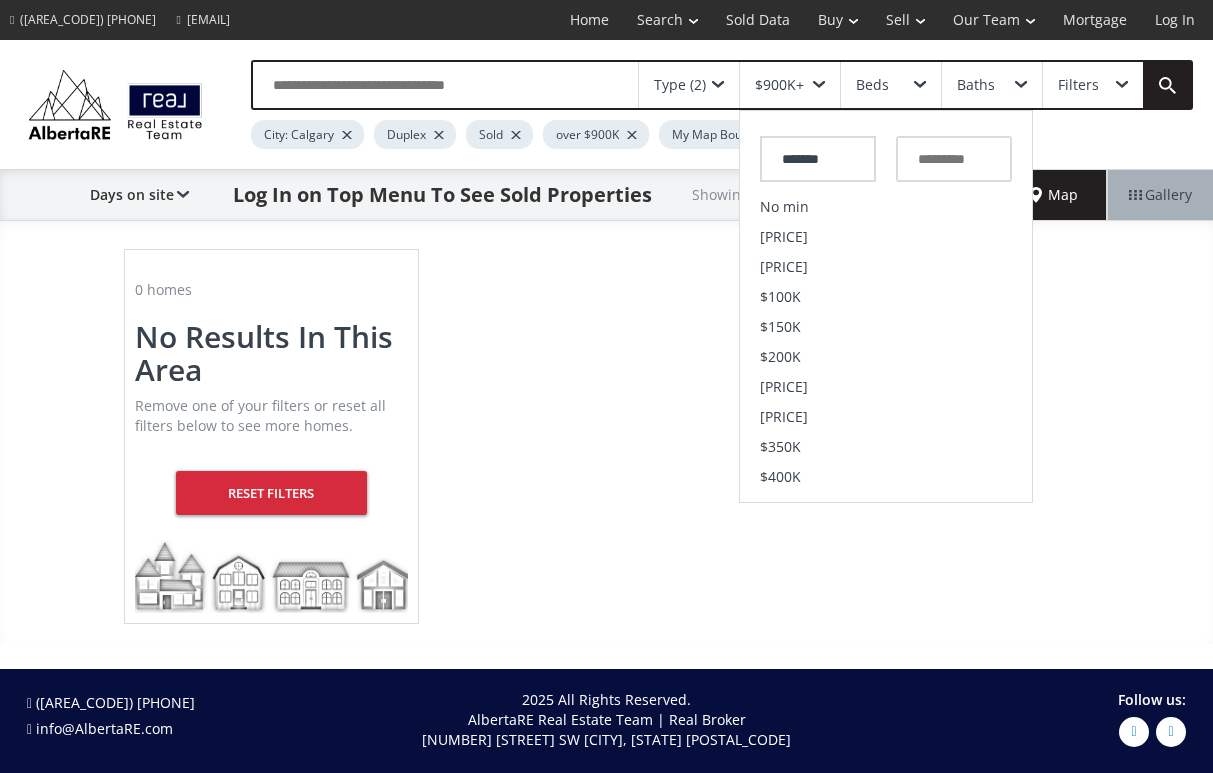 click on "[PRICE]" at bounding box center [886, 267] 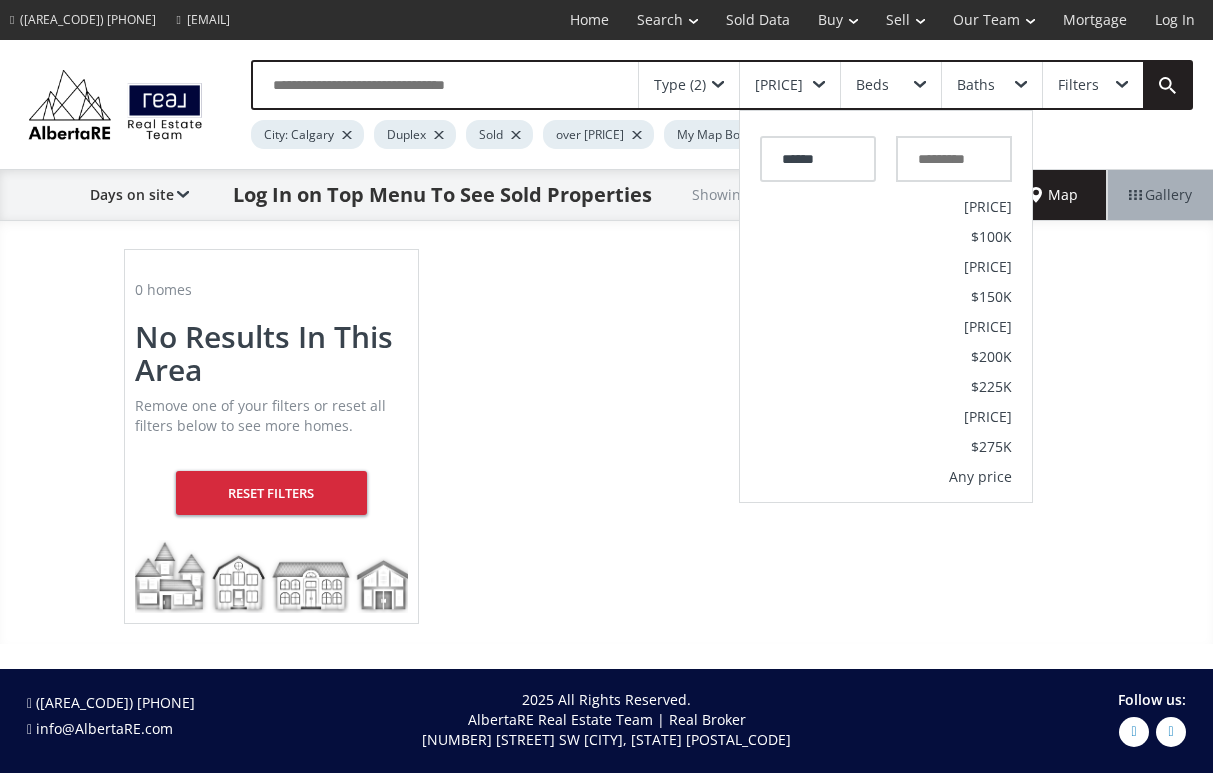 click at bounding box center [445, 85] 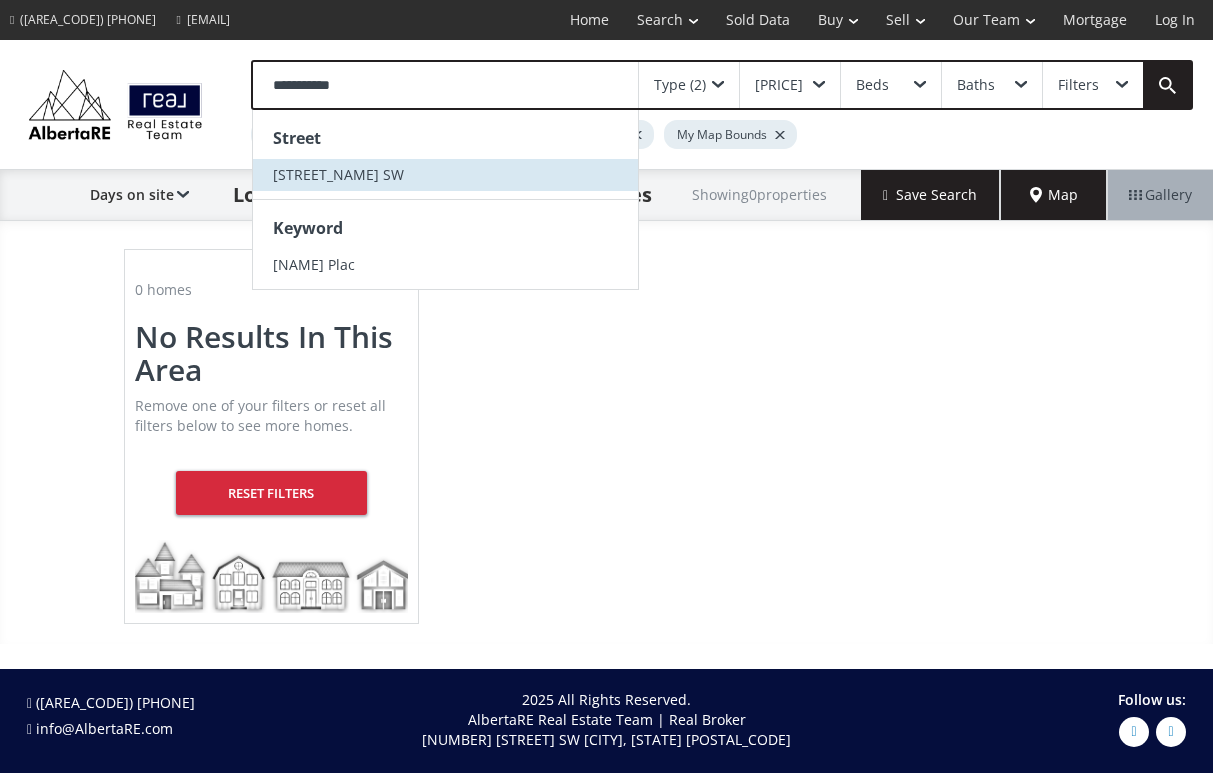 type on "**********" 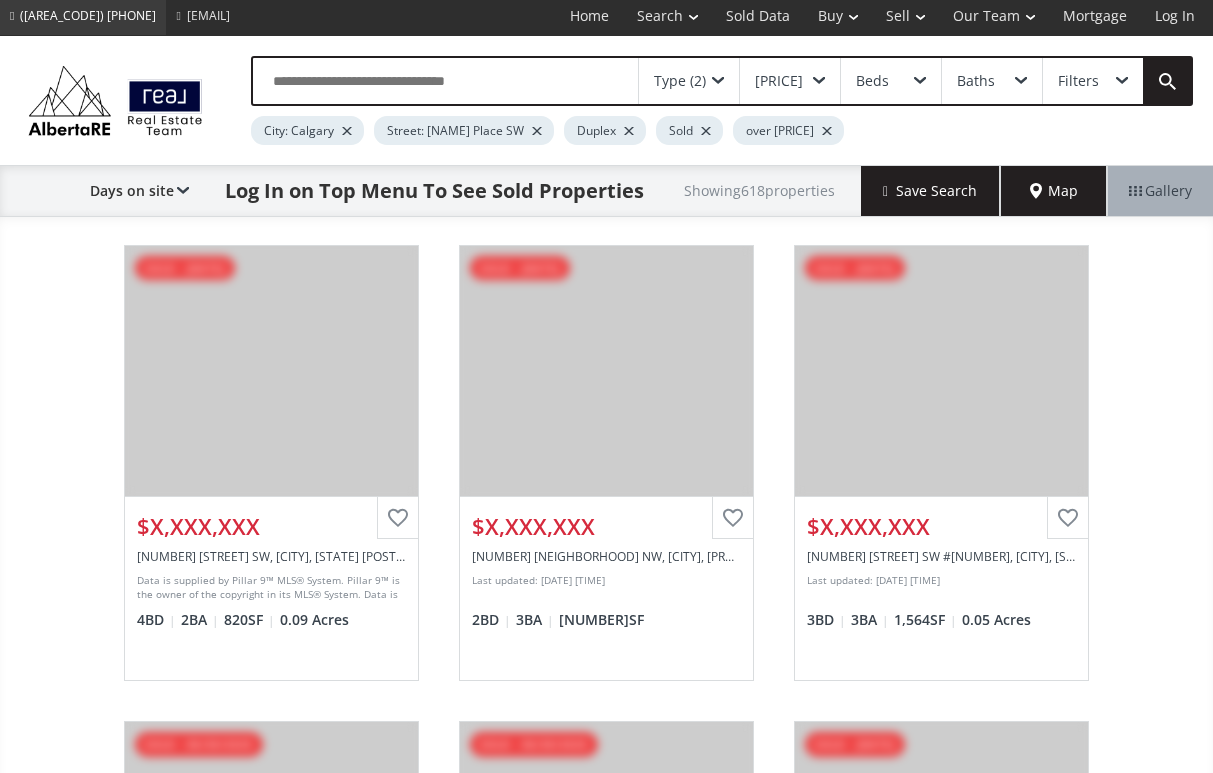 scroll, scrollTop: 5, scrollLeft: 0, axis: vertical 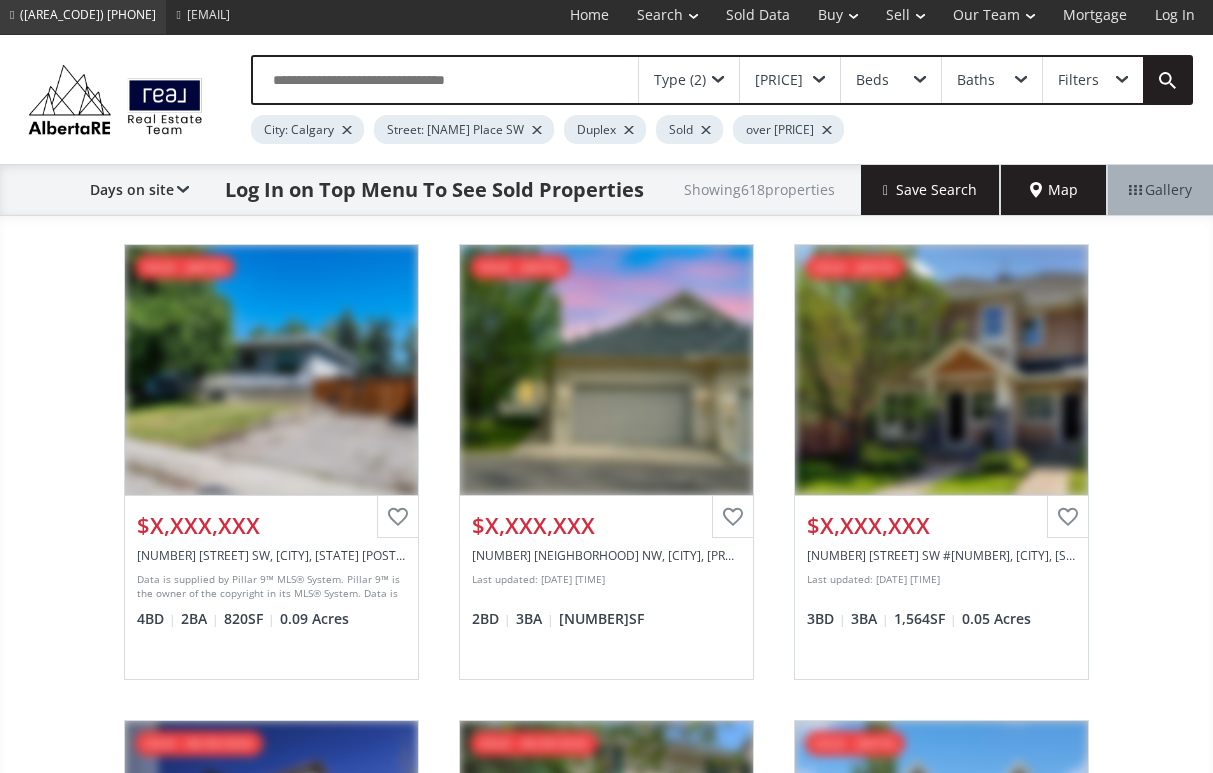 click on "Map" at bounding box center [1054, 190] 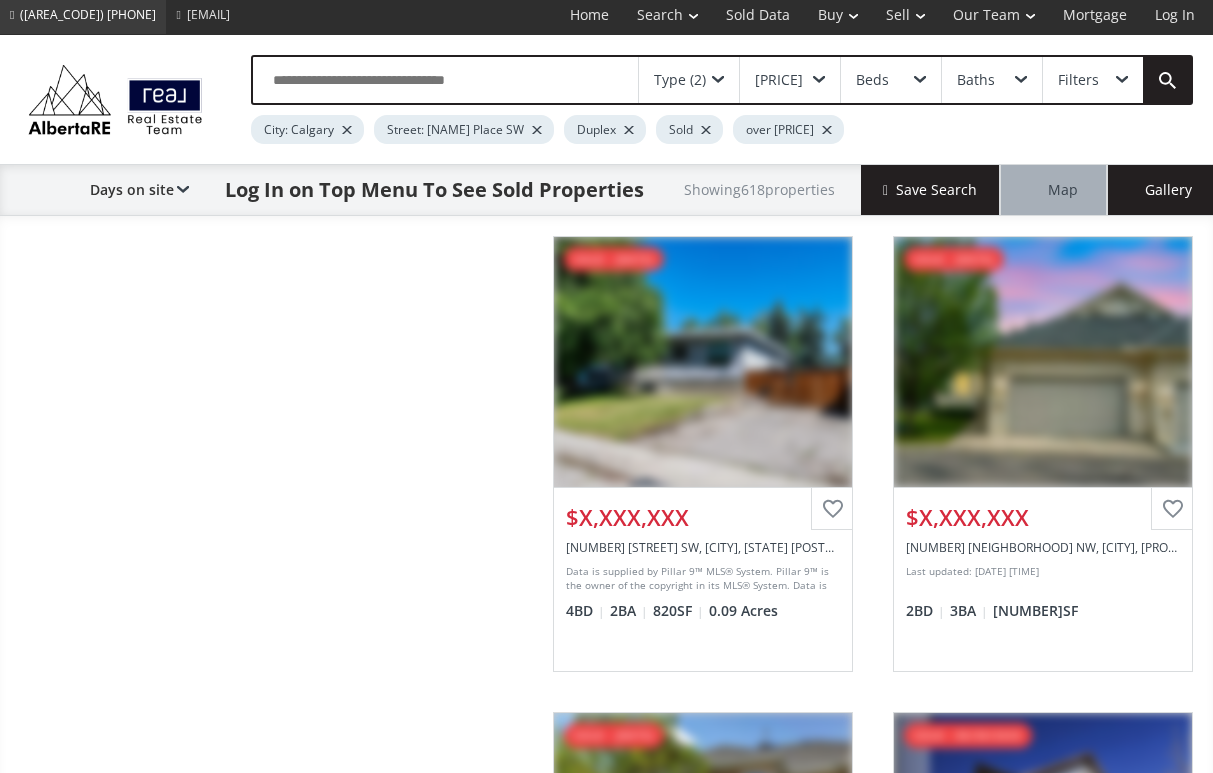 scroll, scrollTop: 0, scrollLeft: 0, axis: both 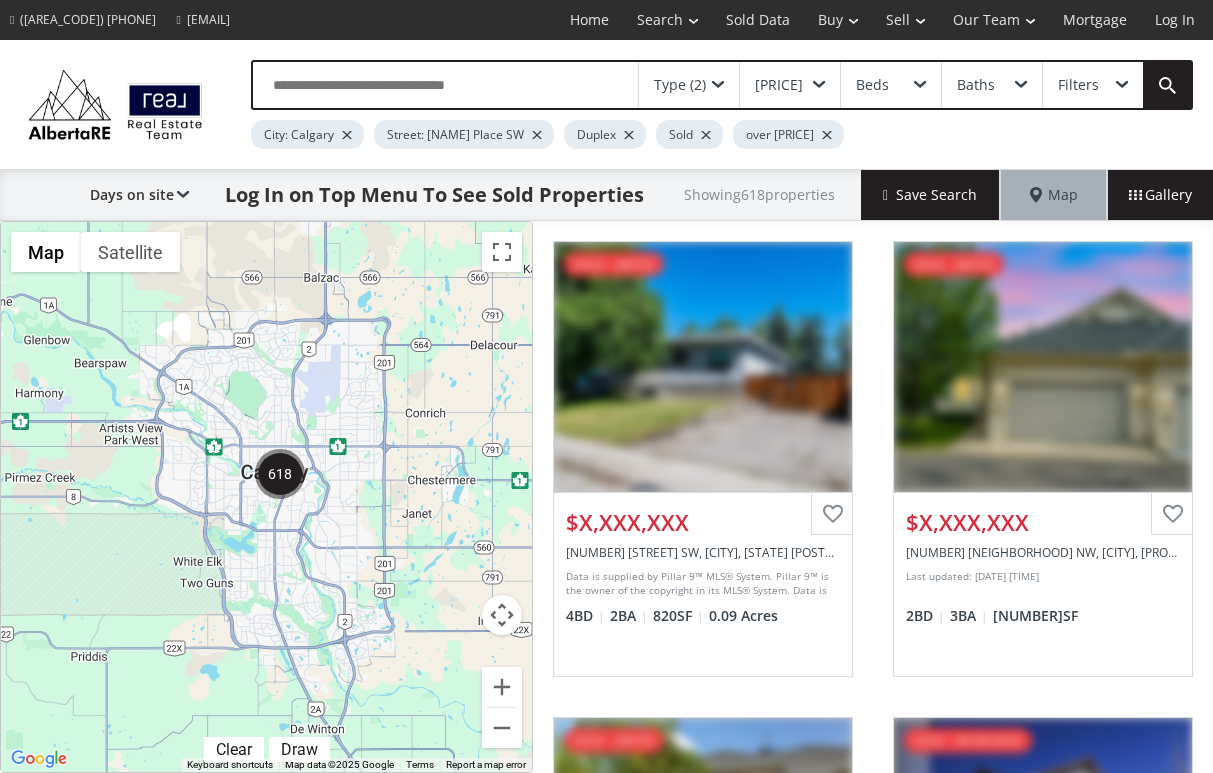 click on "Log In" at bounding box center (1175, 20) 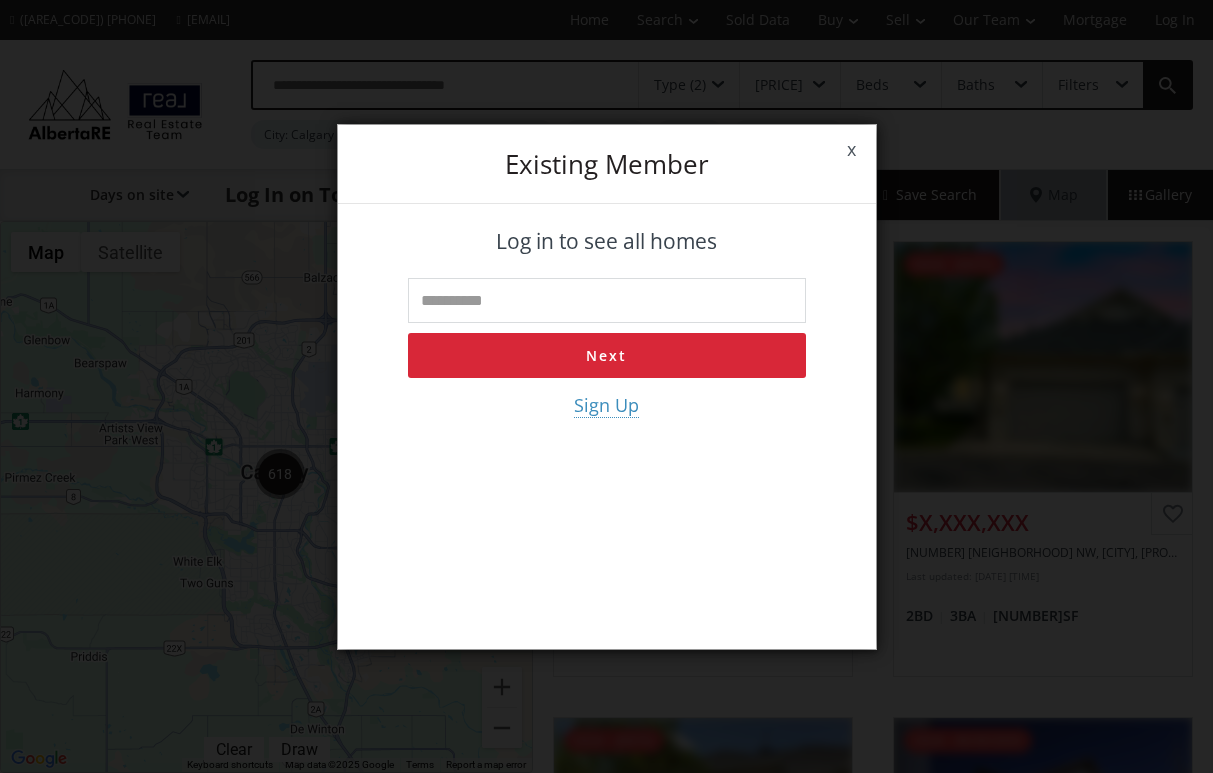 click at bounding box center (607, 300) 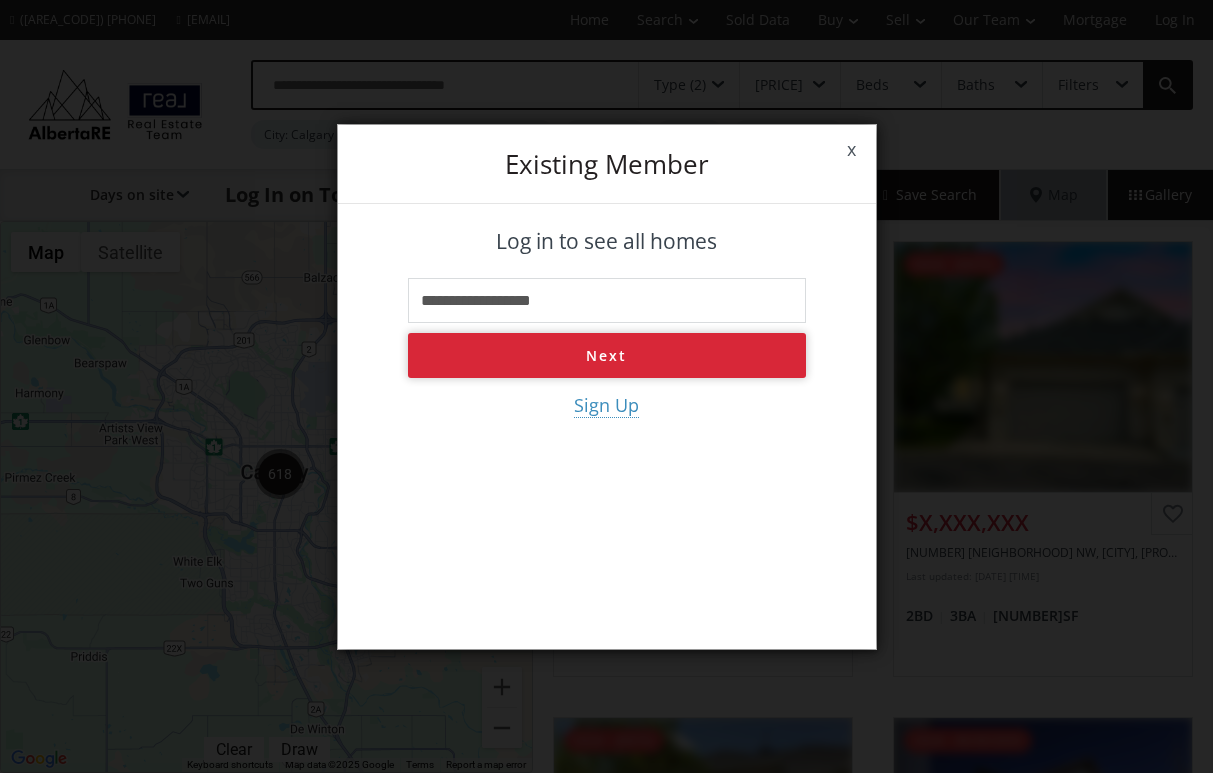 type on "**********" 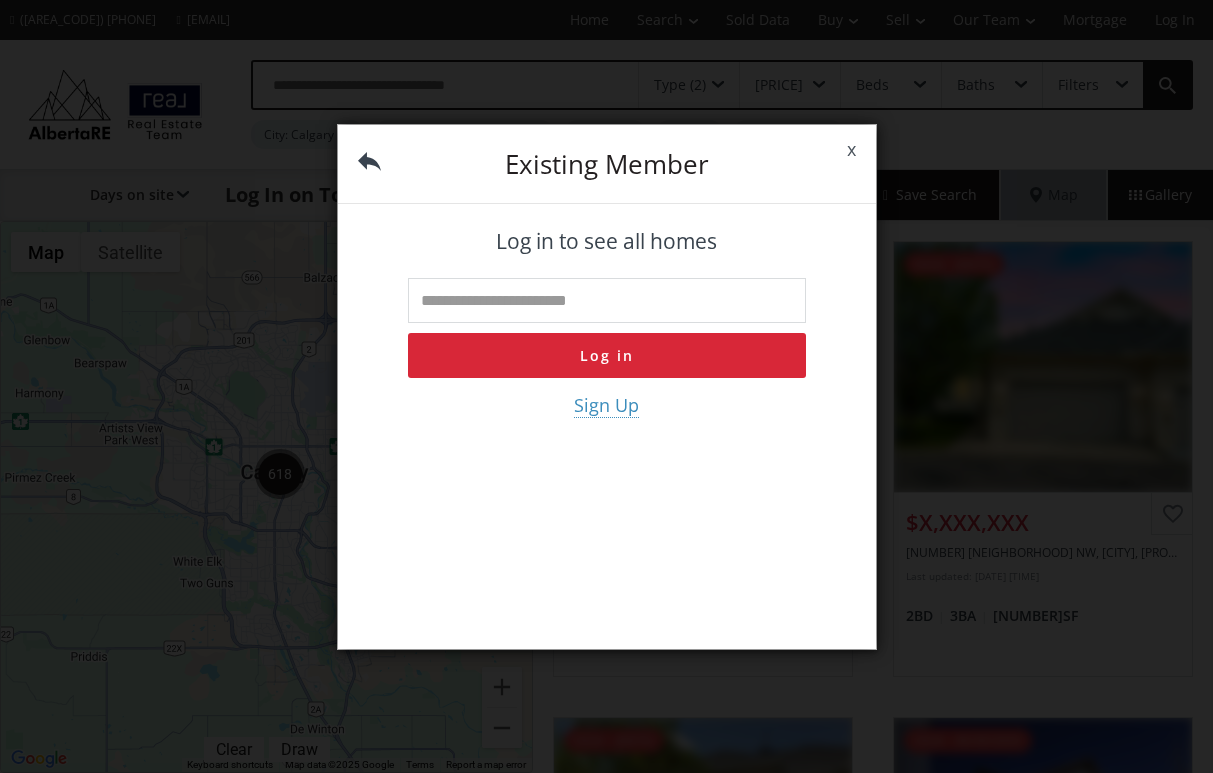 click at bounding box center [607, 300] 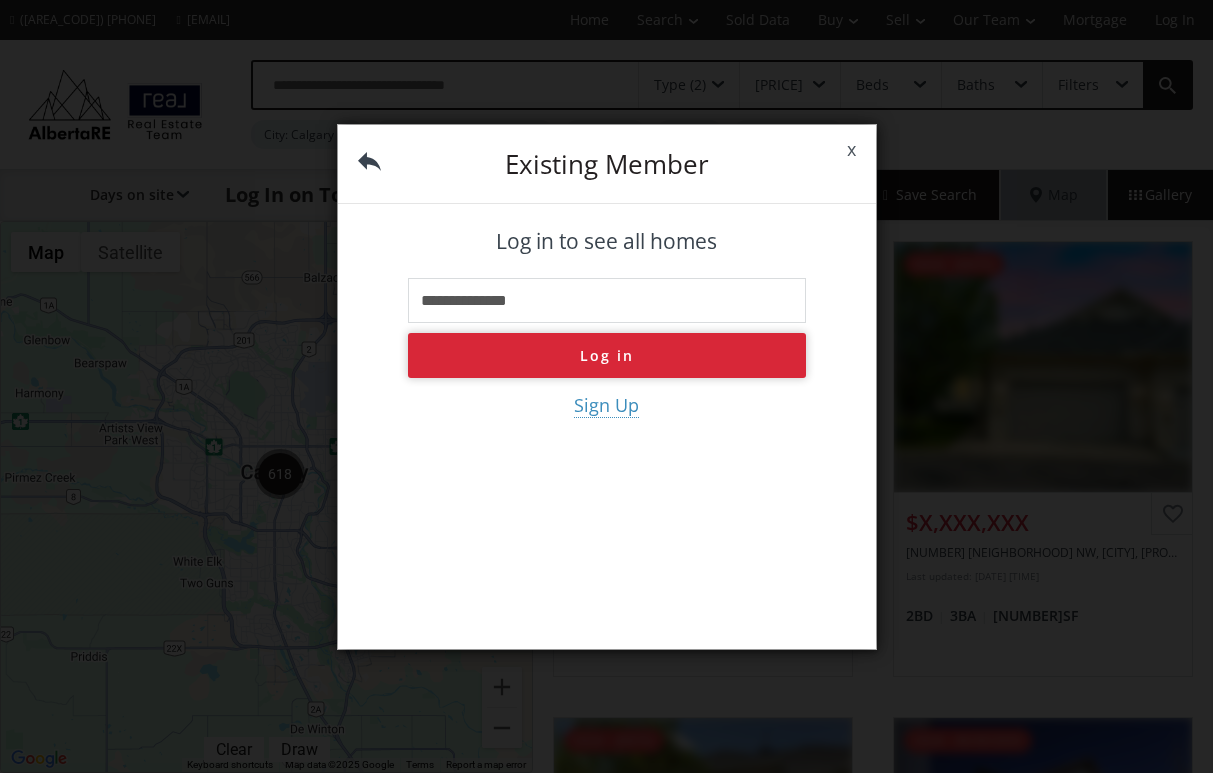 type on "**********" 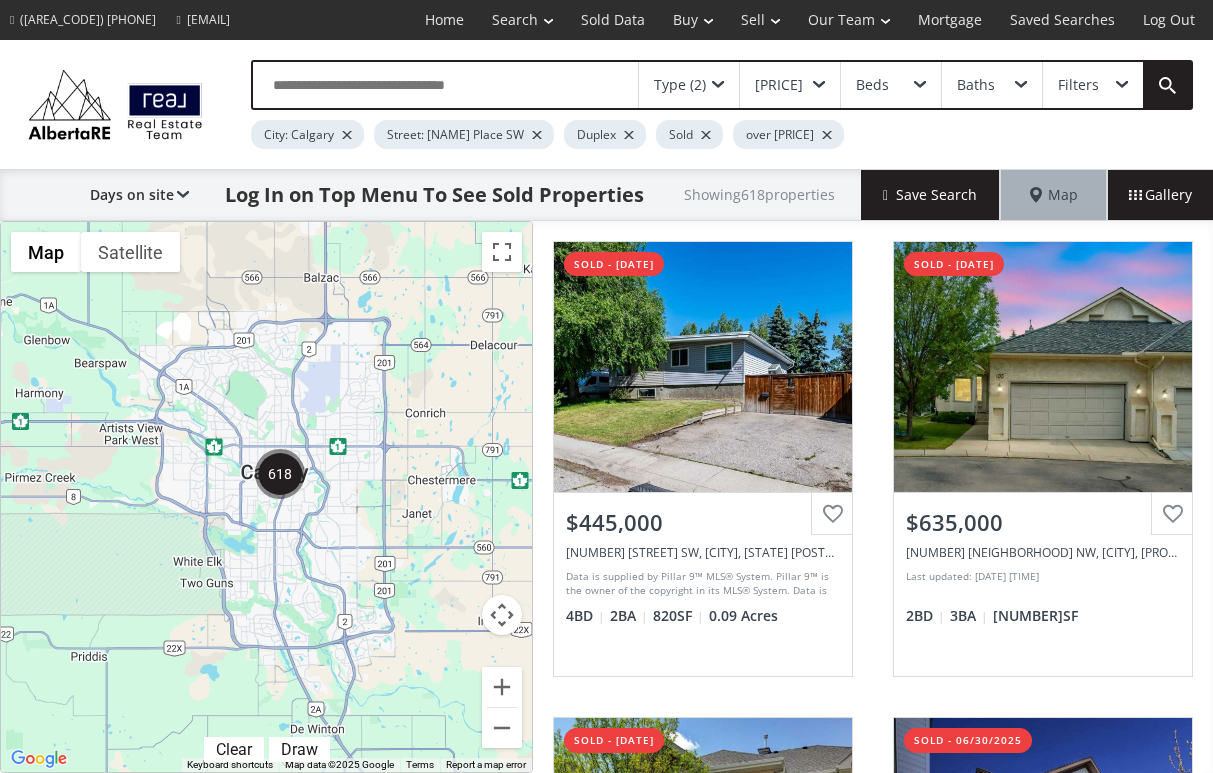 click on "To navigate, press the arrow keys." at bounding box center (266, 497) 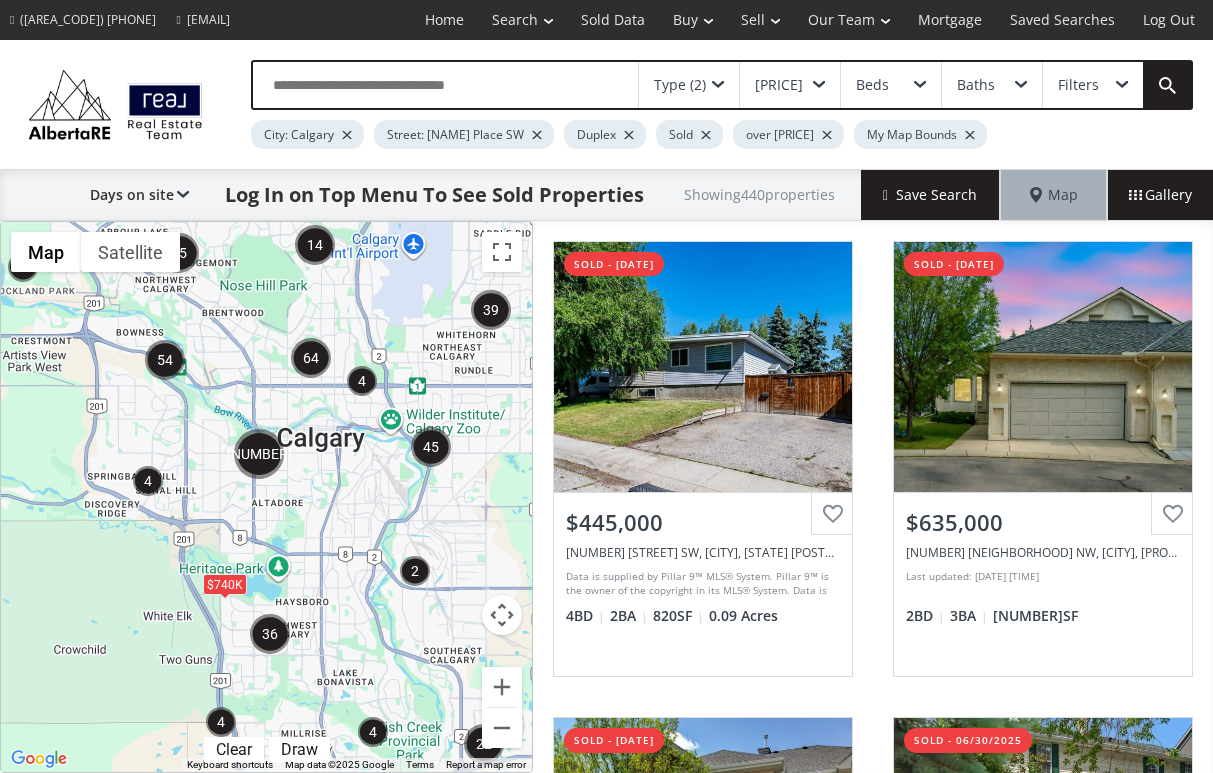 click on "To navigate, press the arrow keys. [PRICE]" at bounding box center (266, 497) 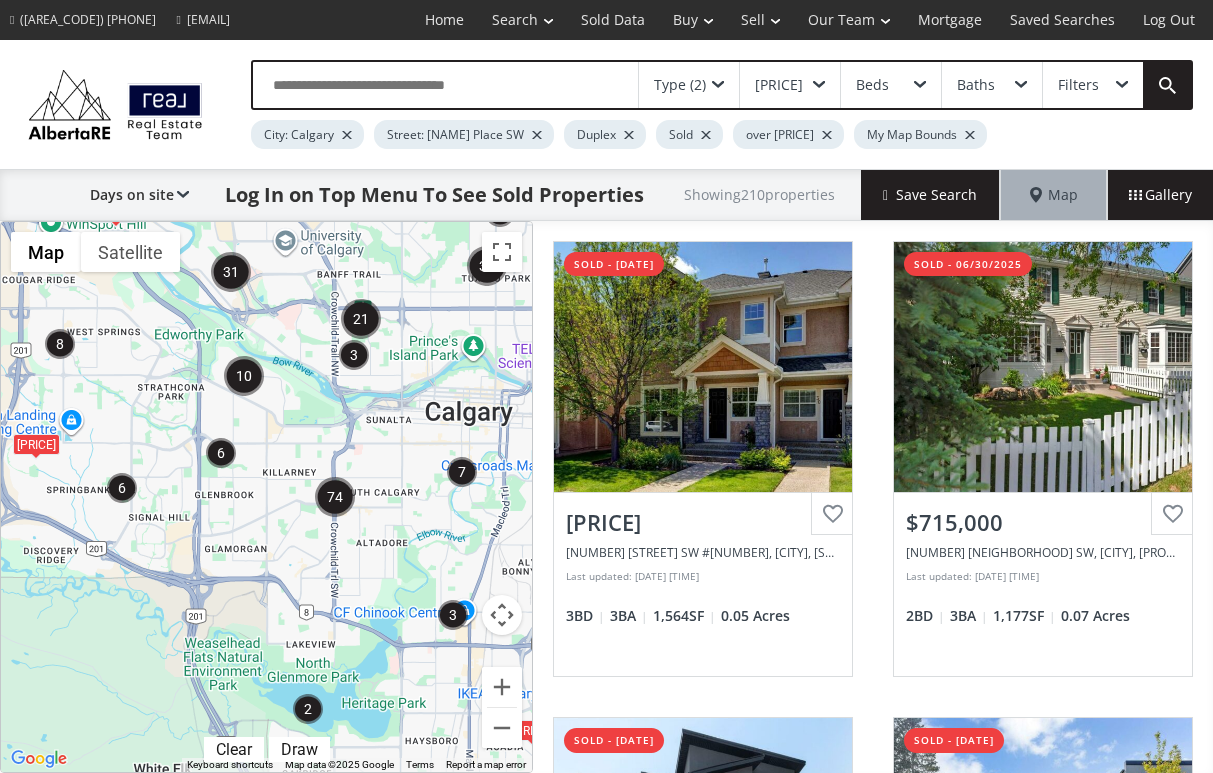 click on "To navigate, press the arrow keys. [PRICE] [PRICE] [PRICE]" at bounding box center (266, 497) 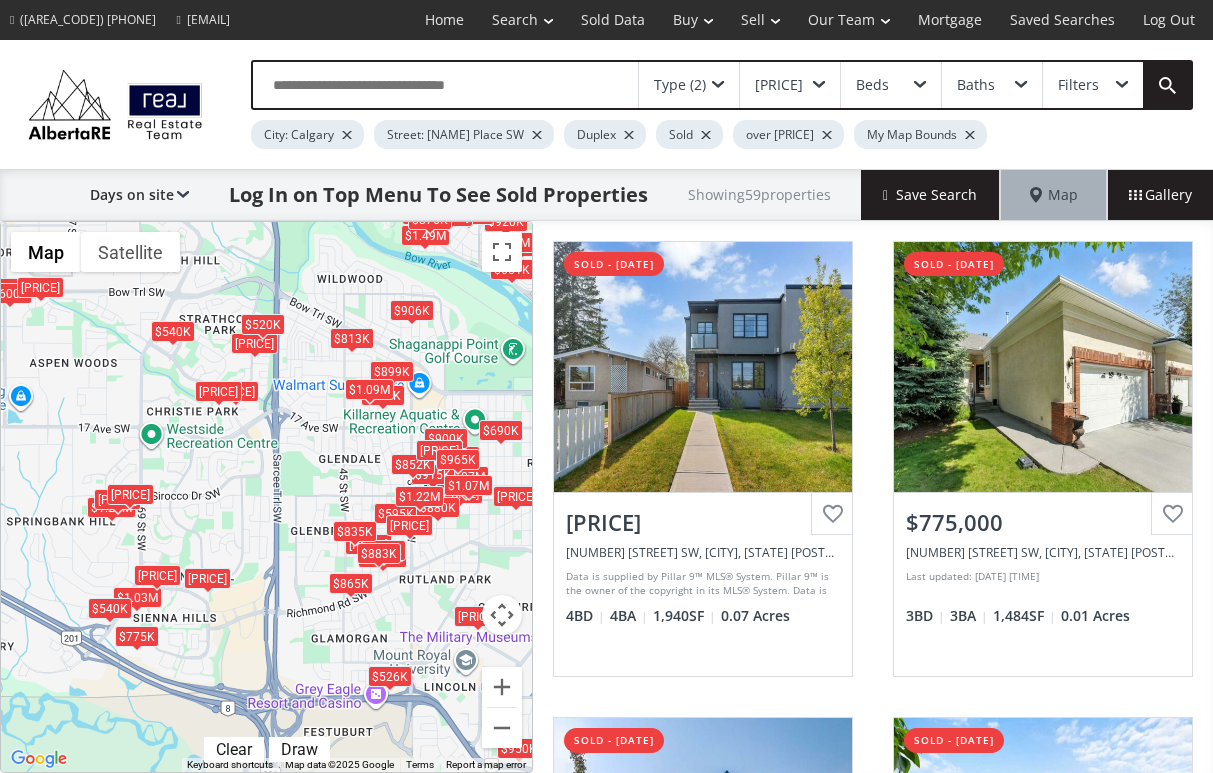 click on "To navigate, press the arrow keys. [PRICE] [PRICE] [PRICE] [PRICE] [PRICE] [PRICE] [PRICE] [PRICE] [PRICE] [PRICE] [PRICE] [PRICE] [PRICE] [PRICE] [PRICE] [PRICE] [PRICE] [PRICE] [PRICE] [PRICE] [PRICE] [PRICE] [PRICE] [PRICE] [PRICE] [PRICE] [PRICE] [PRICE] [PRICE] [PRICE] [PRICE] [PRICE] [PRICE] [PRICE] [PRICE] [PRICE] [PRICE] [PRICE] [PRICE] [PRICE] [PRICE] [PRICE] [PRICE] [PRICE] [PRICE] [PRICE] [PRICE] [PRICE] [PRICE] [PRICE] [PRICE] [PRICE] [PRICE] [PRICE] [PRICE] [PRICE] [PRICE] [PRICE] [PRICE] [PRICE] [PRICE]" at bounding box center [266, 497] 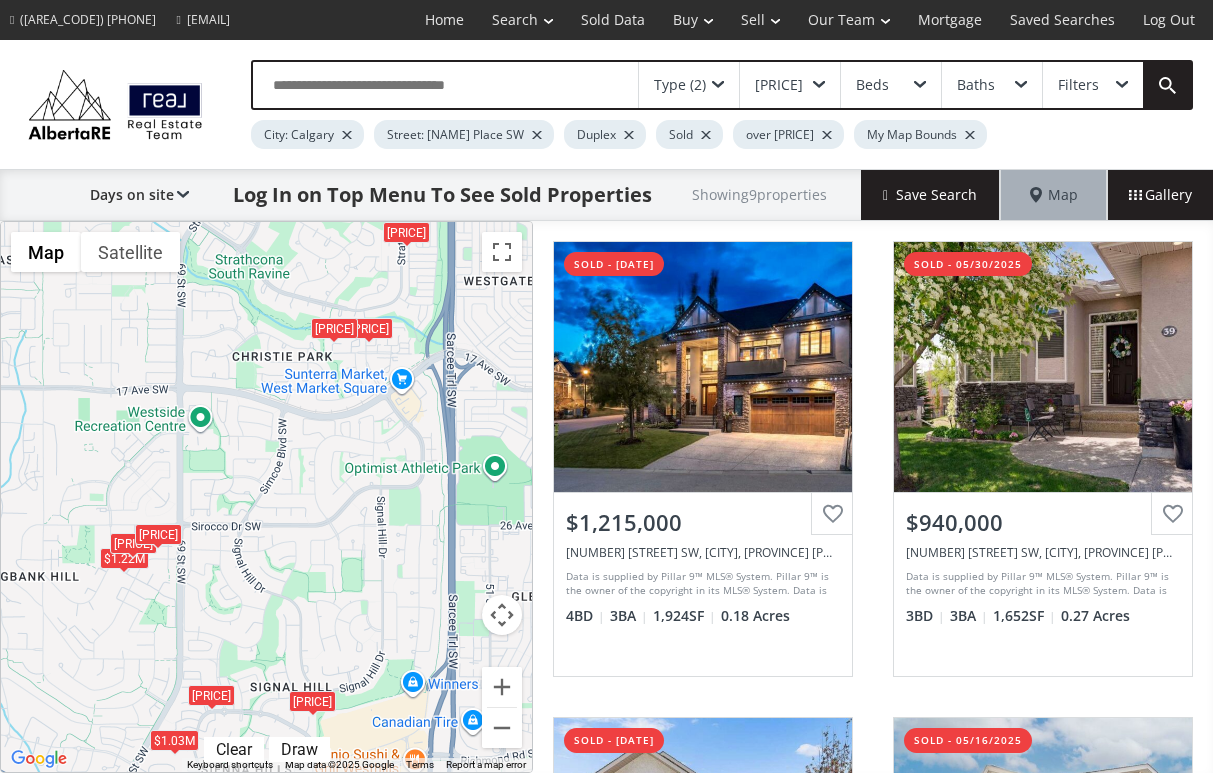 click on "To navigate, press the arrow keys. [PRICE] [PRICE] [PRICE] [PRICE] [PRICE] [PRICE] [PRICE] [PRICE] [PRICE]" at bounding box center (266, 497) 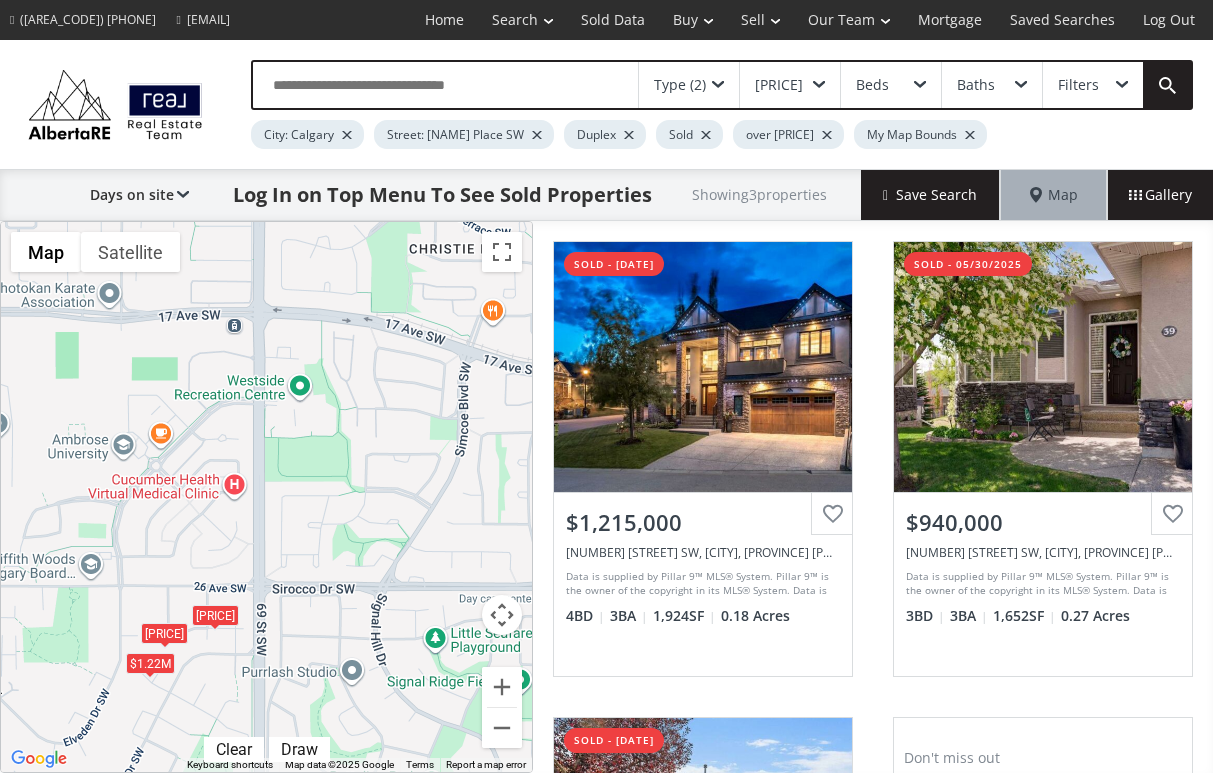 click on "$1.22M" at bounding box center [149, 663] 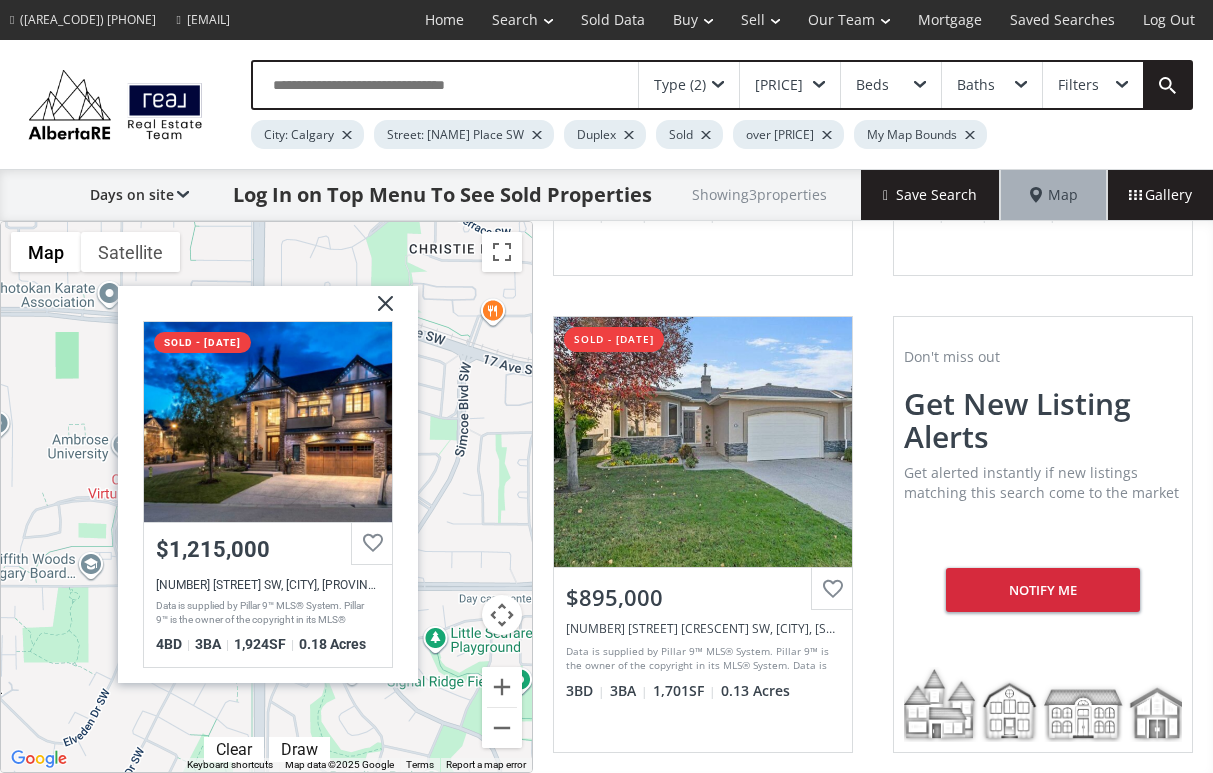 scroll, scrollTop: 400, scrollLeft: 0, axis: vertical 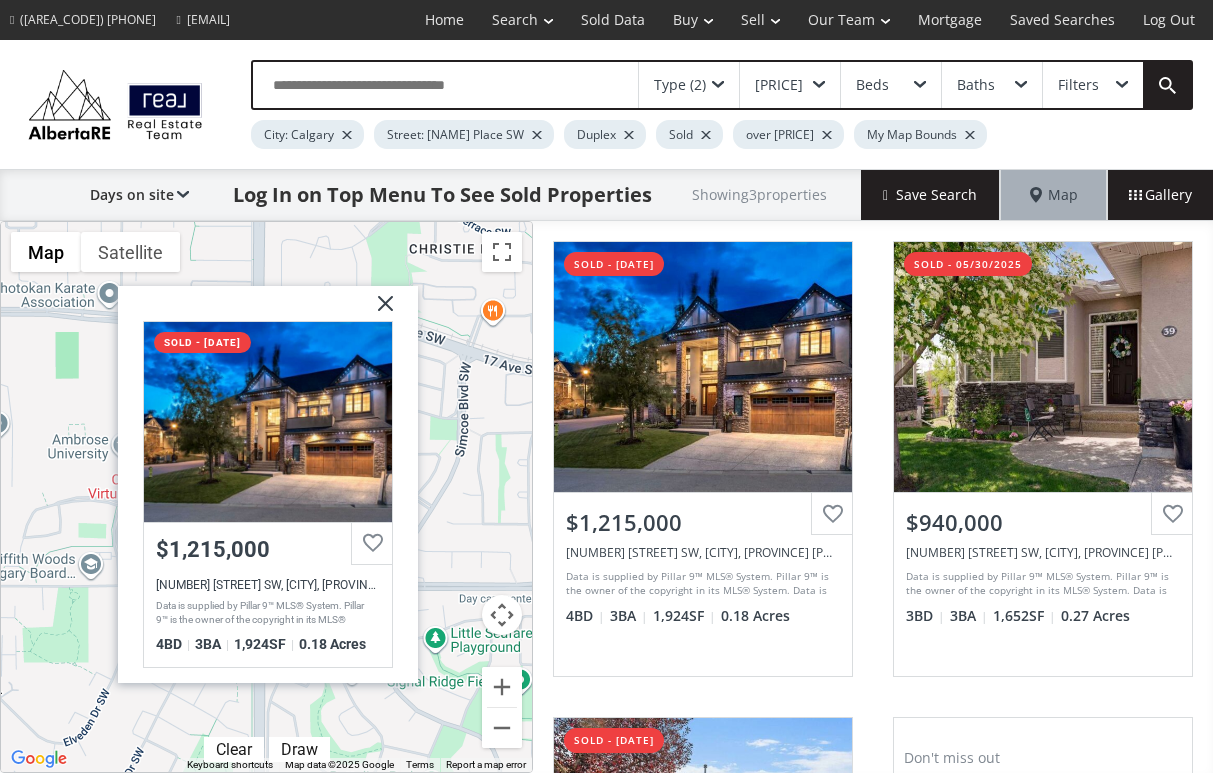 click on "View Photos & Details" at bounding box center (1043, 367) 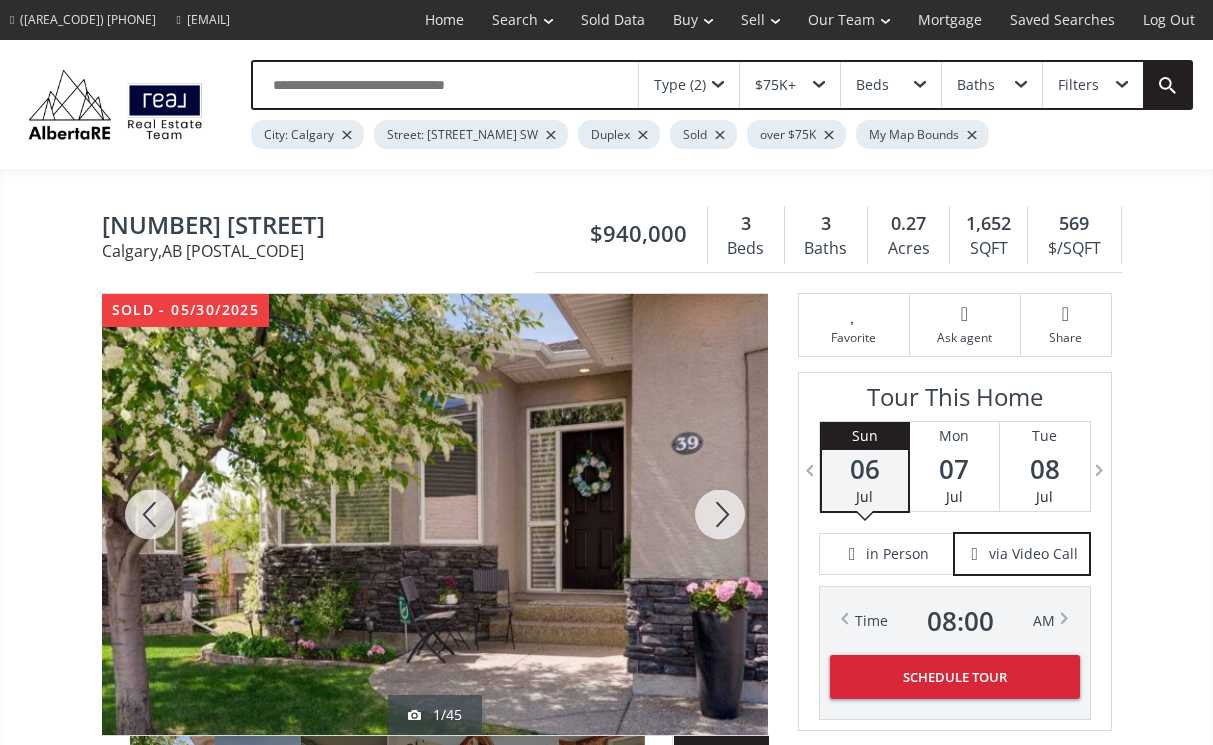 scroll, scrollTop: 0, scrollLeft: 0, axis: both 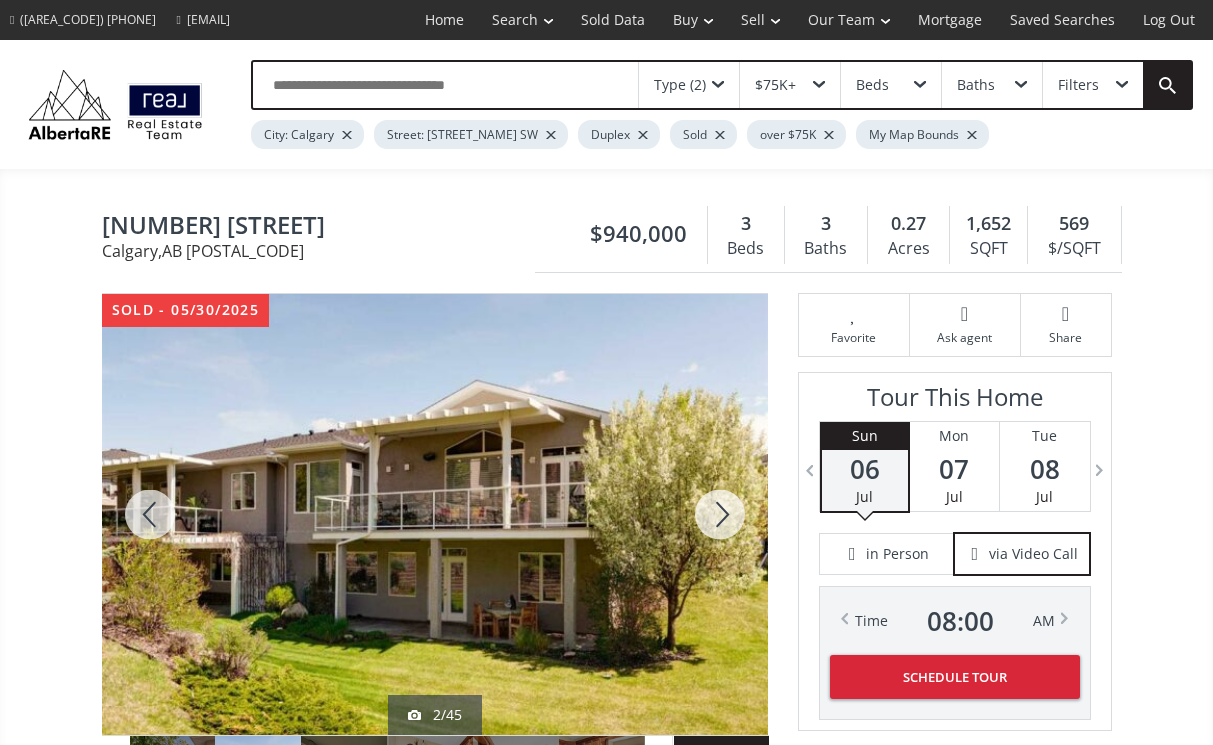 click at bounding box center [720, 514] 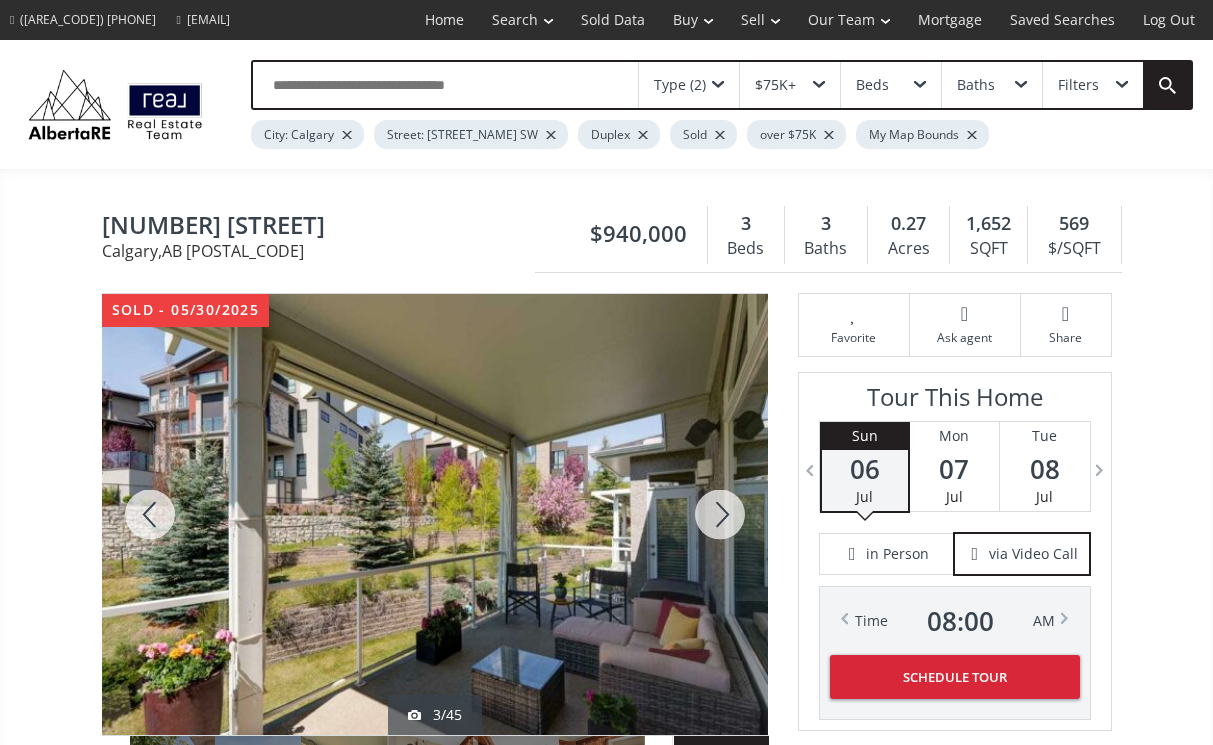 click at bounding box center (720, 514) 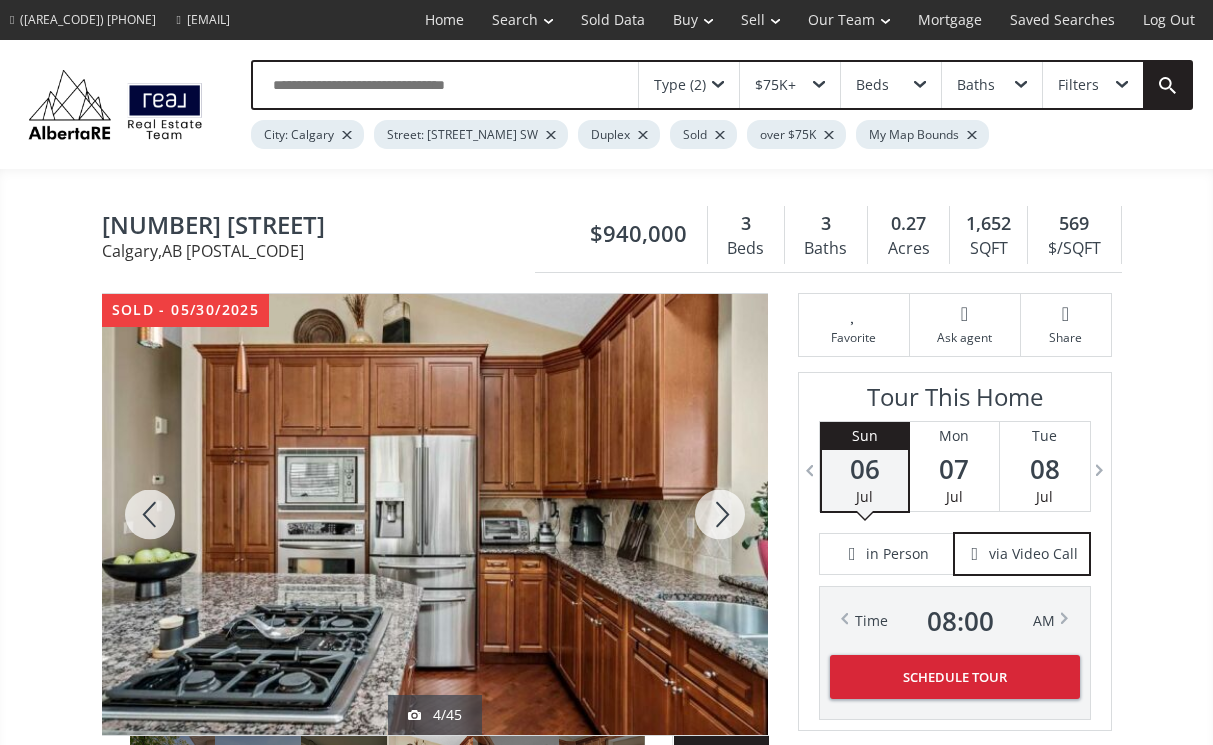 click at bounding box center (720, 514) 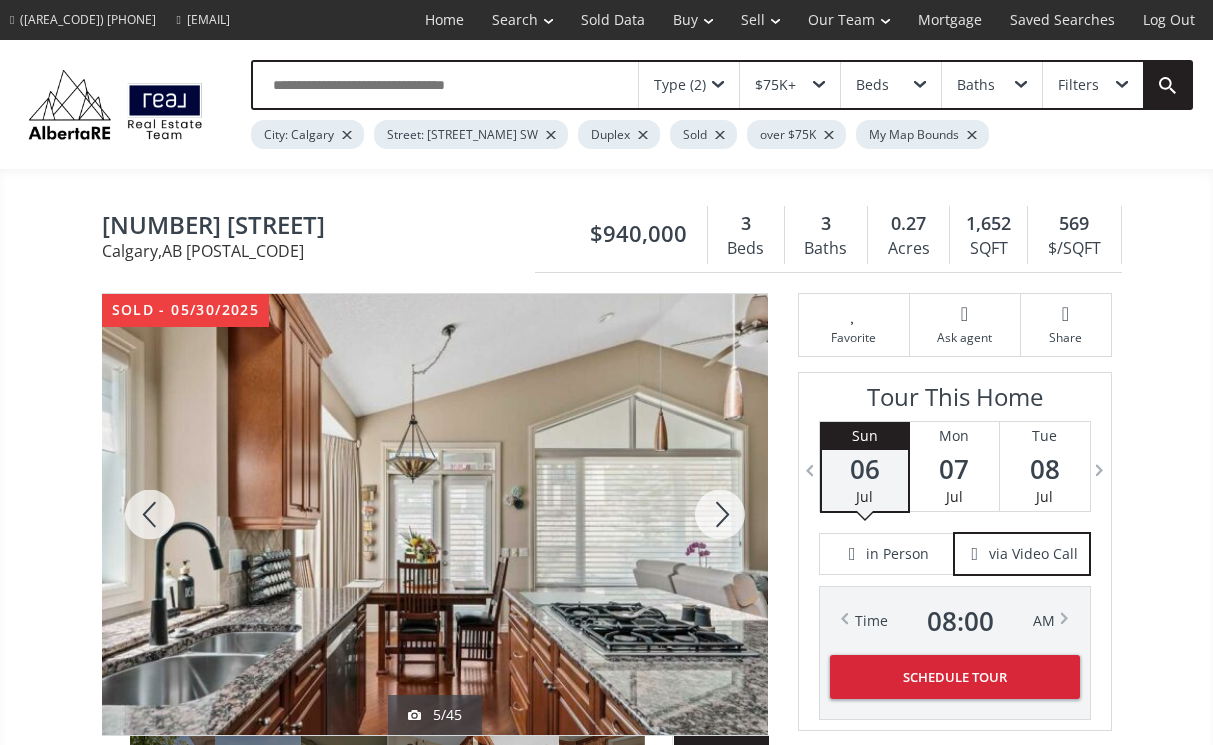click at bounding box center [720, 514] 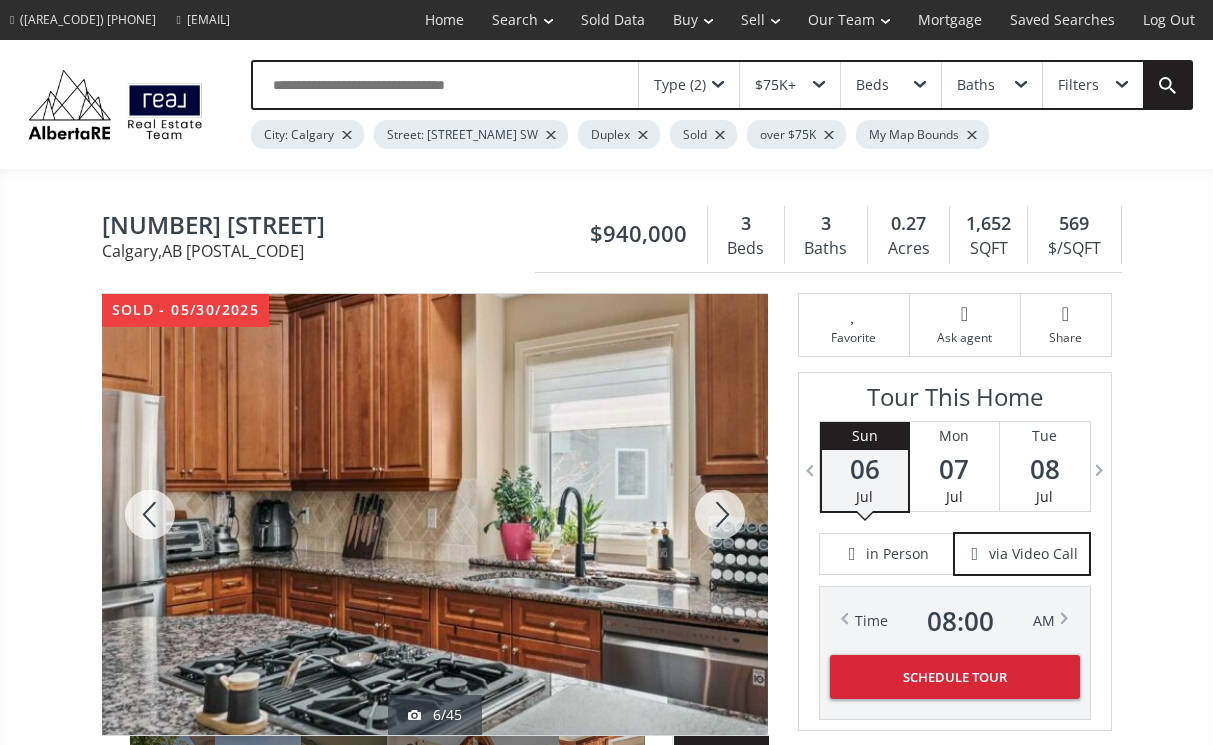 click at bounding box center (720, 514) 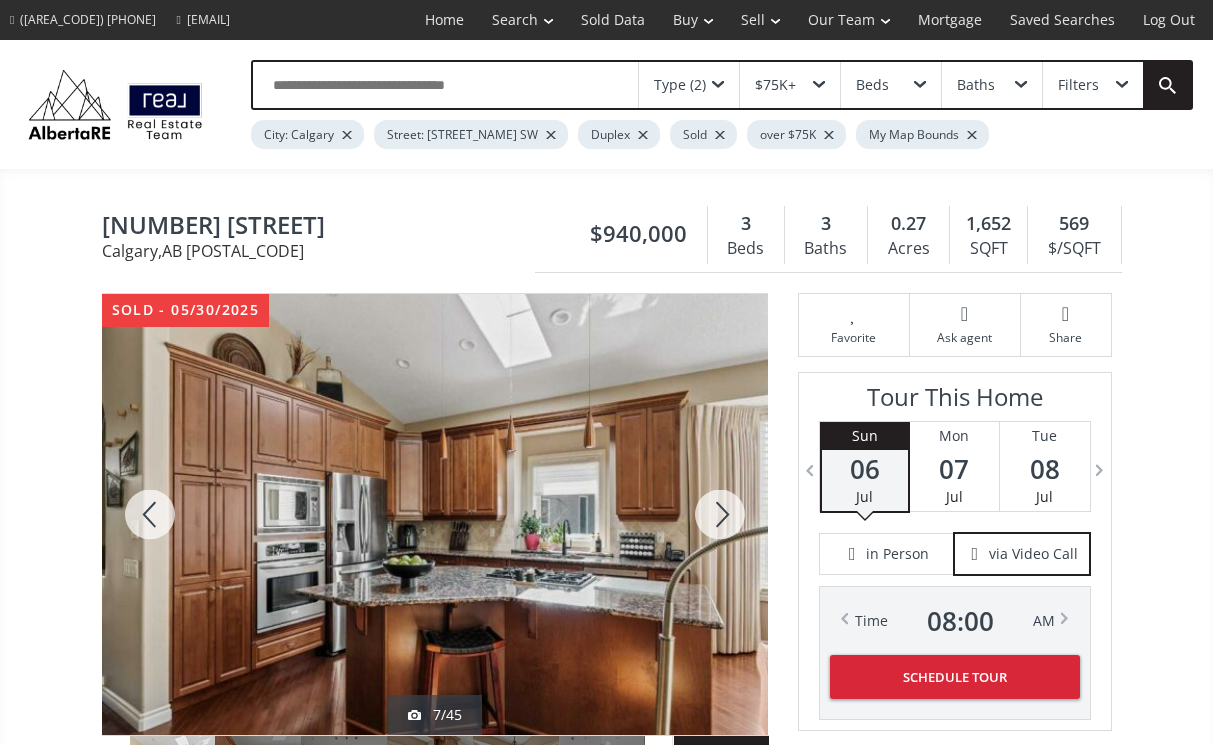 click at bounding box center (720, 514) 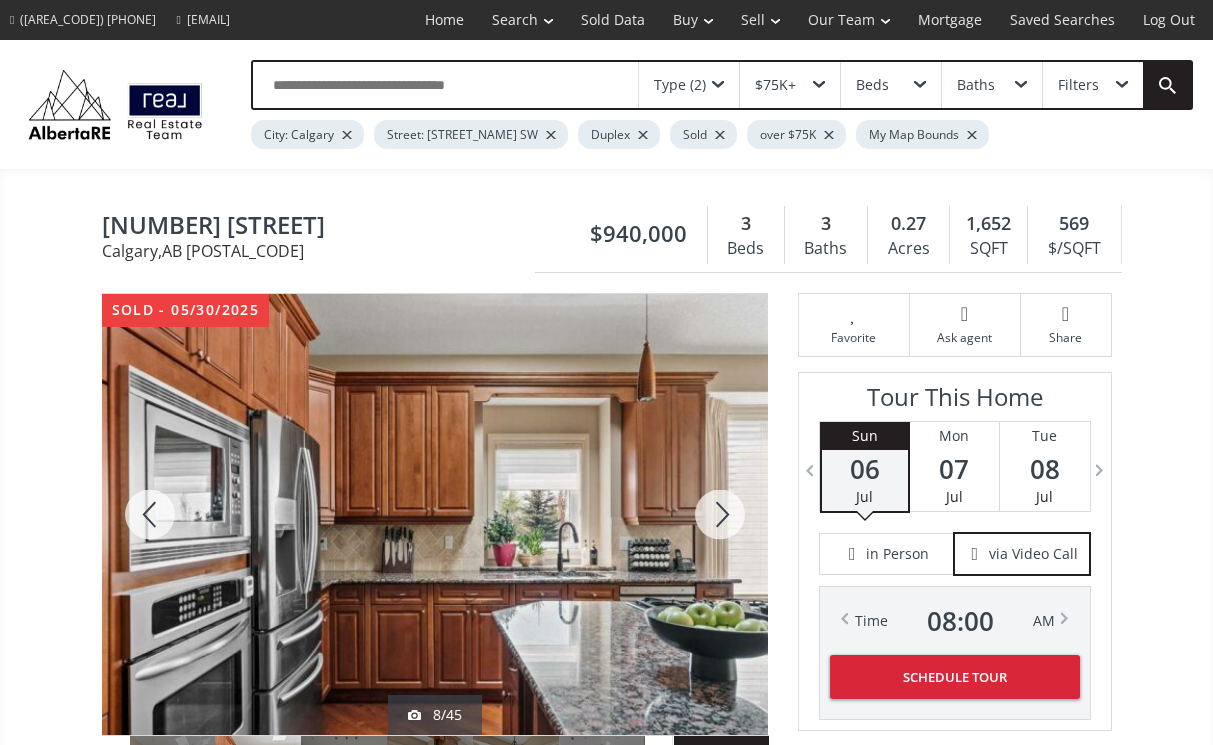 click at bounding box center [720, 514] 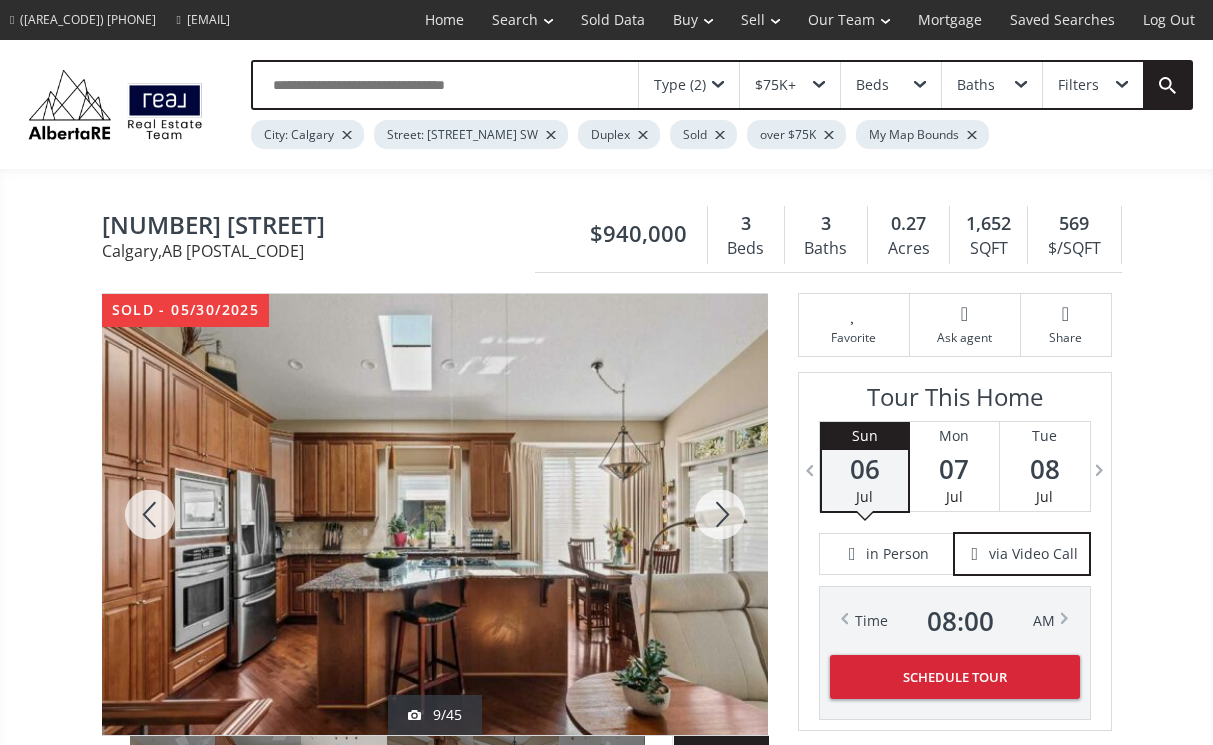 click at bounding box center [720, 514] 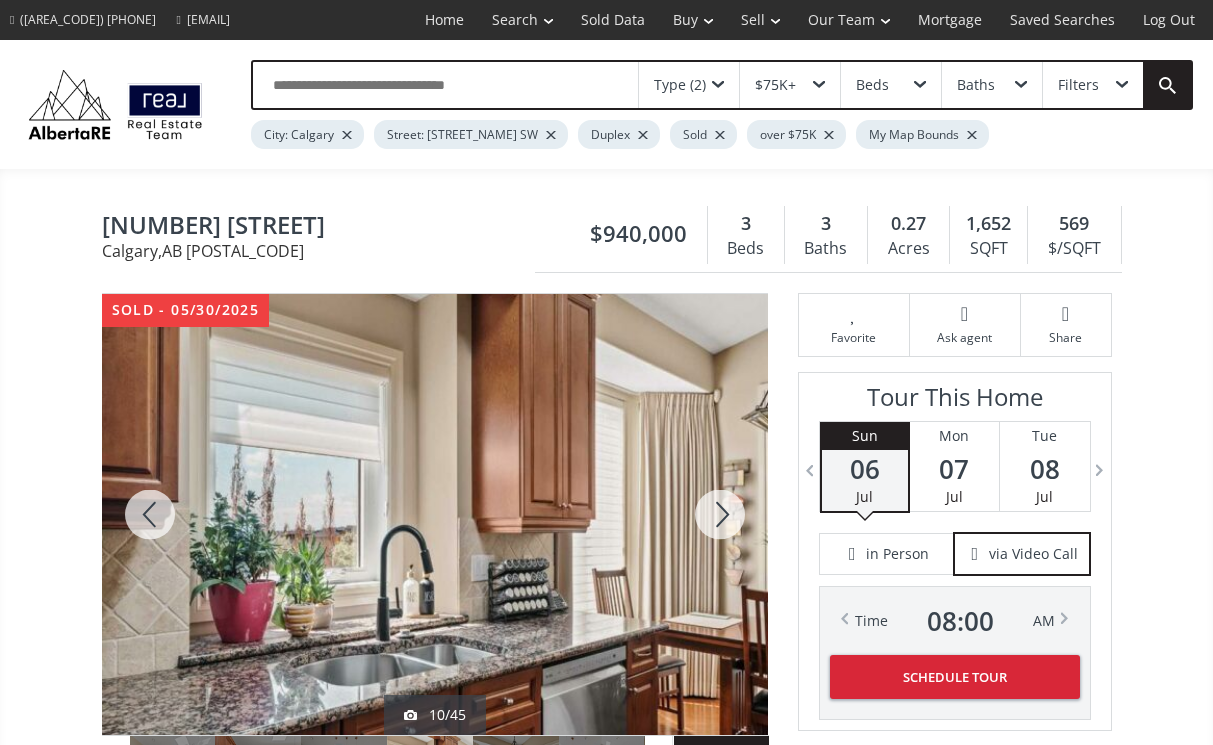 click at bounding box center [720, 514] 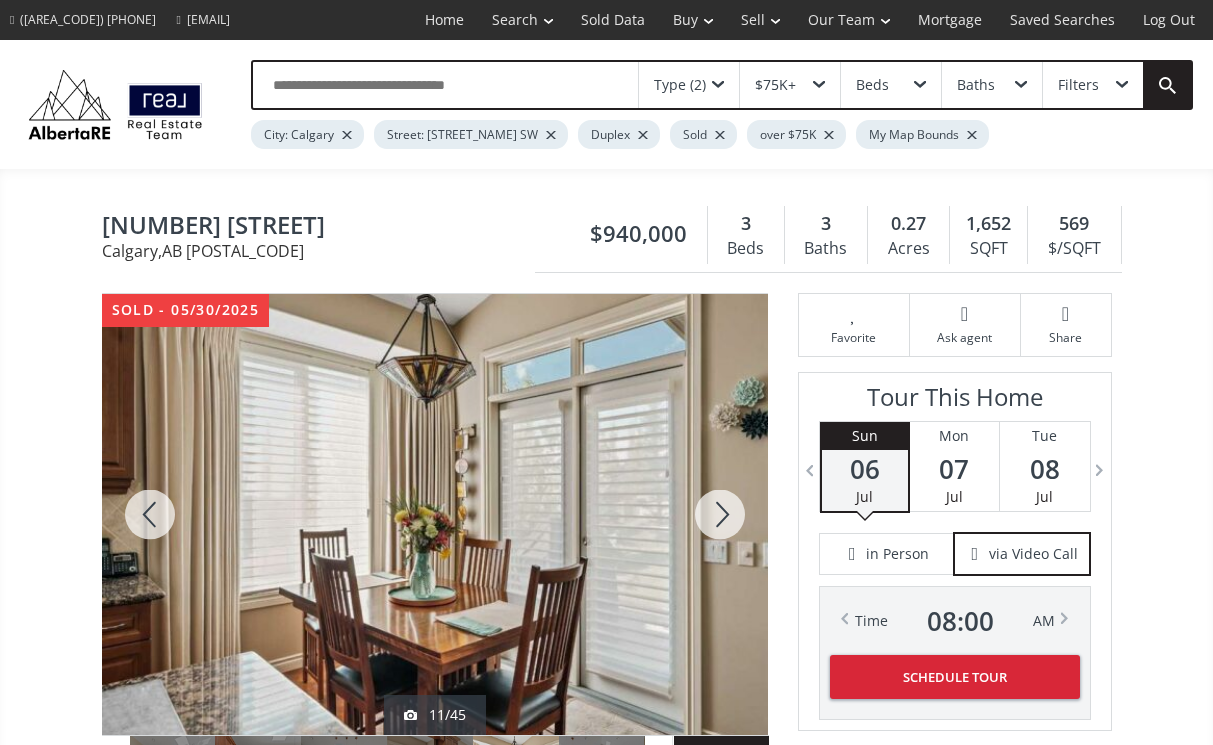 click at bounding box center [720, 514] 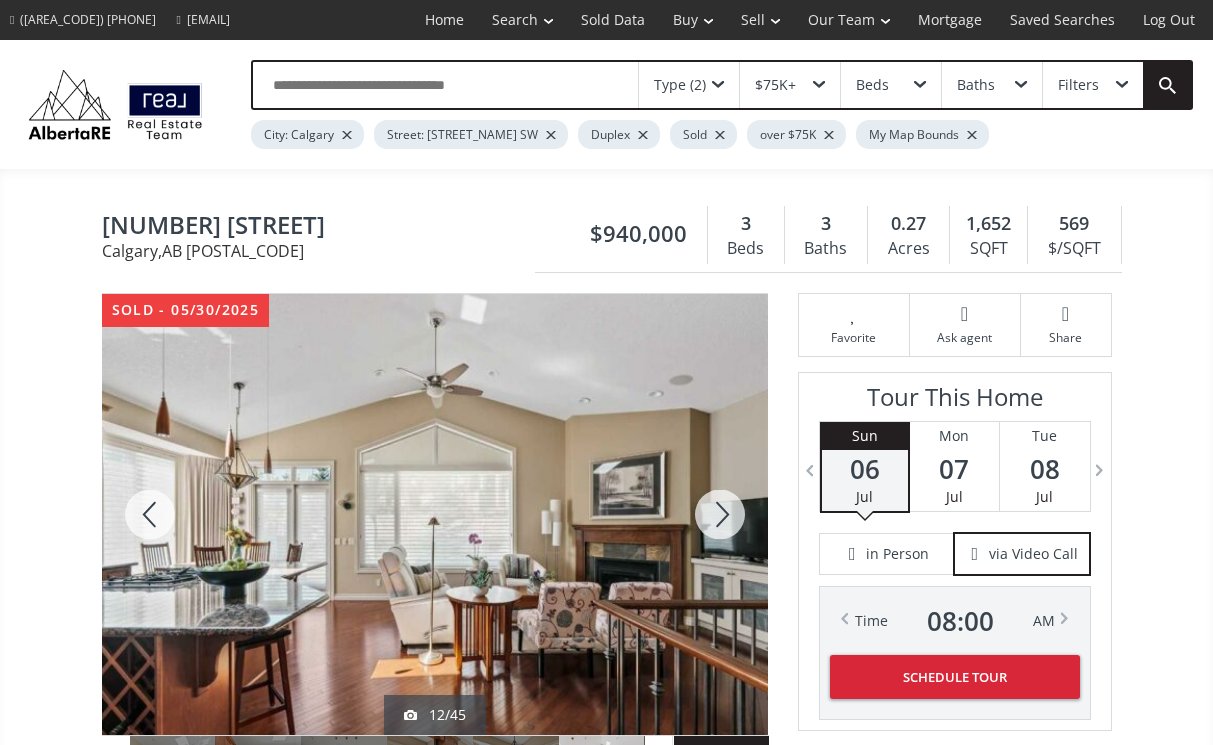 click at bounding box center (720, 514) 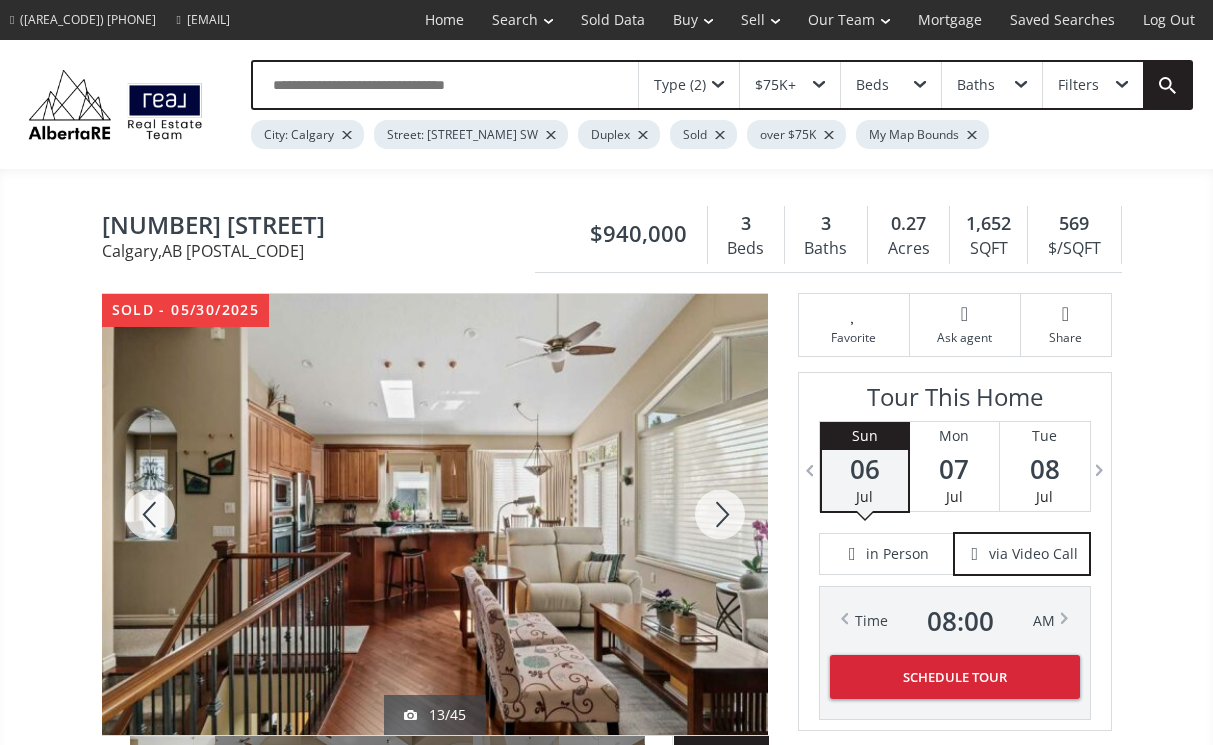 click at bounding box center (720, 514) 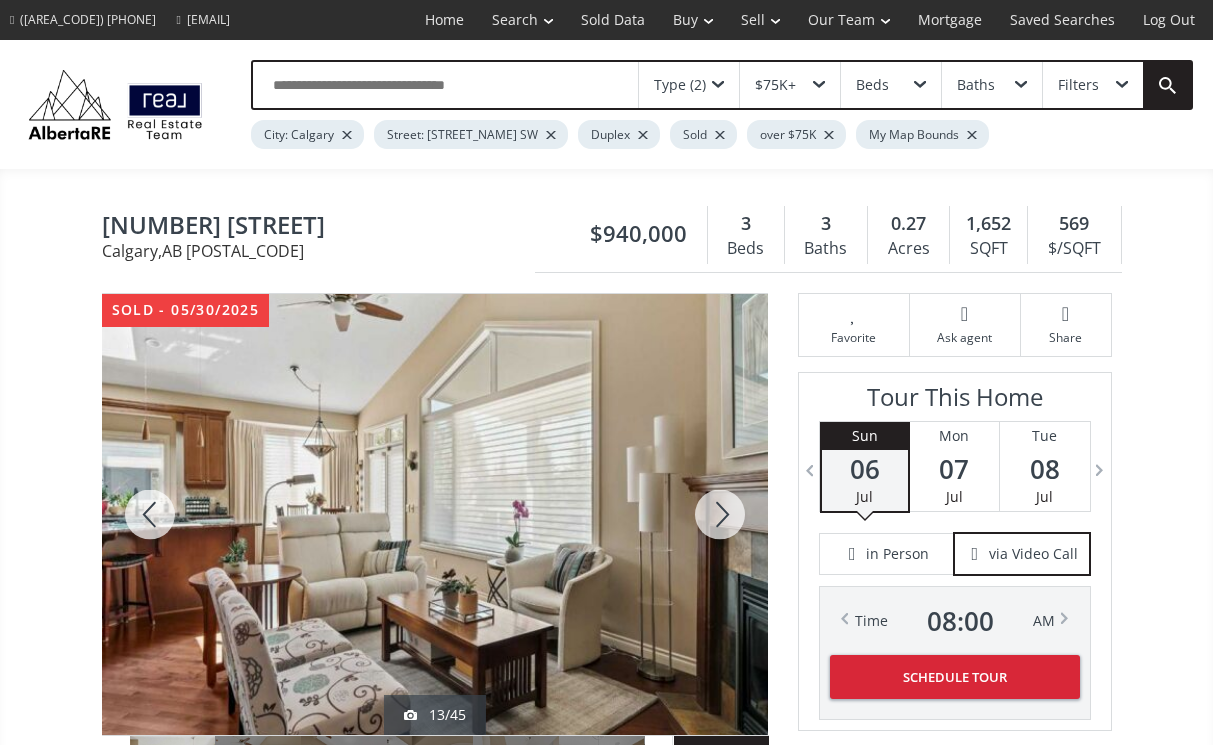 click at bounding box center (720, 514) 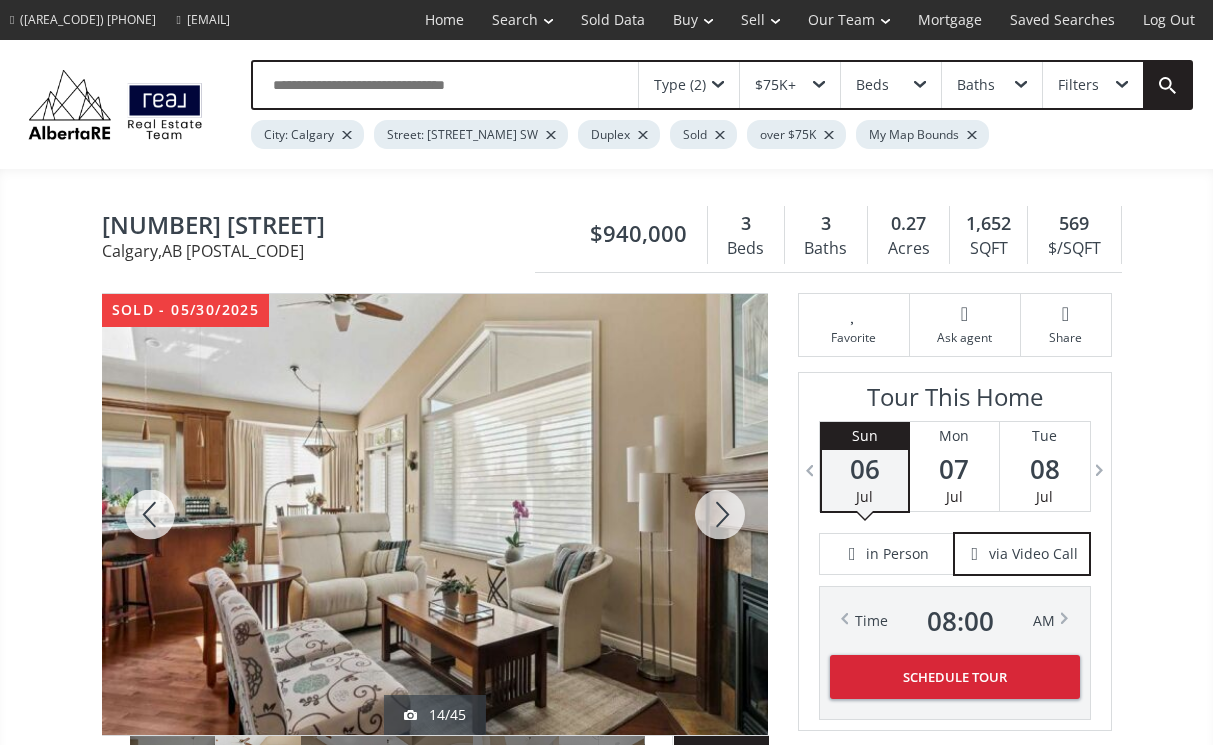 click at bounding box center (720, 514) 